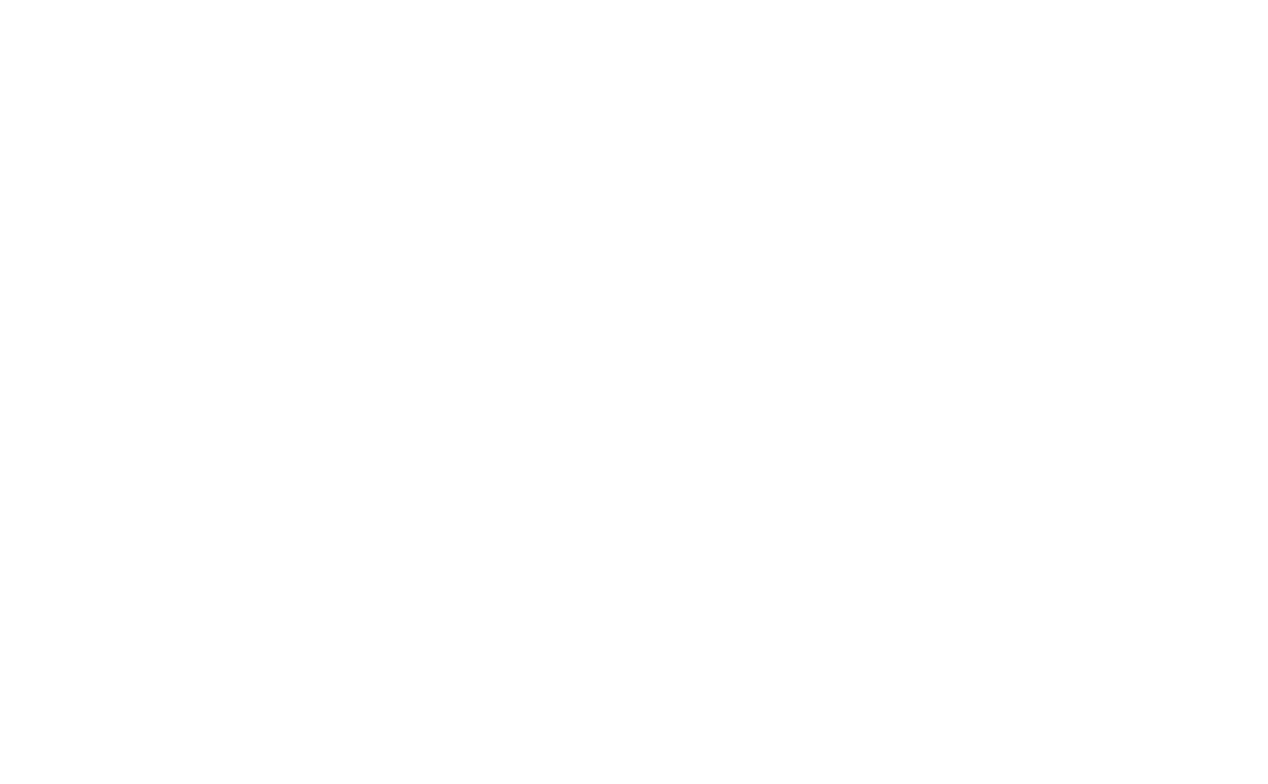 scroll, scrollTop: 0, scrollLeft: 0, axis: both 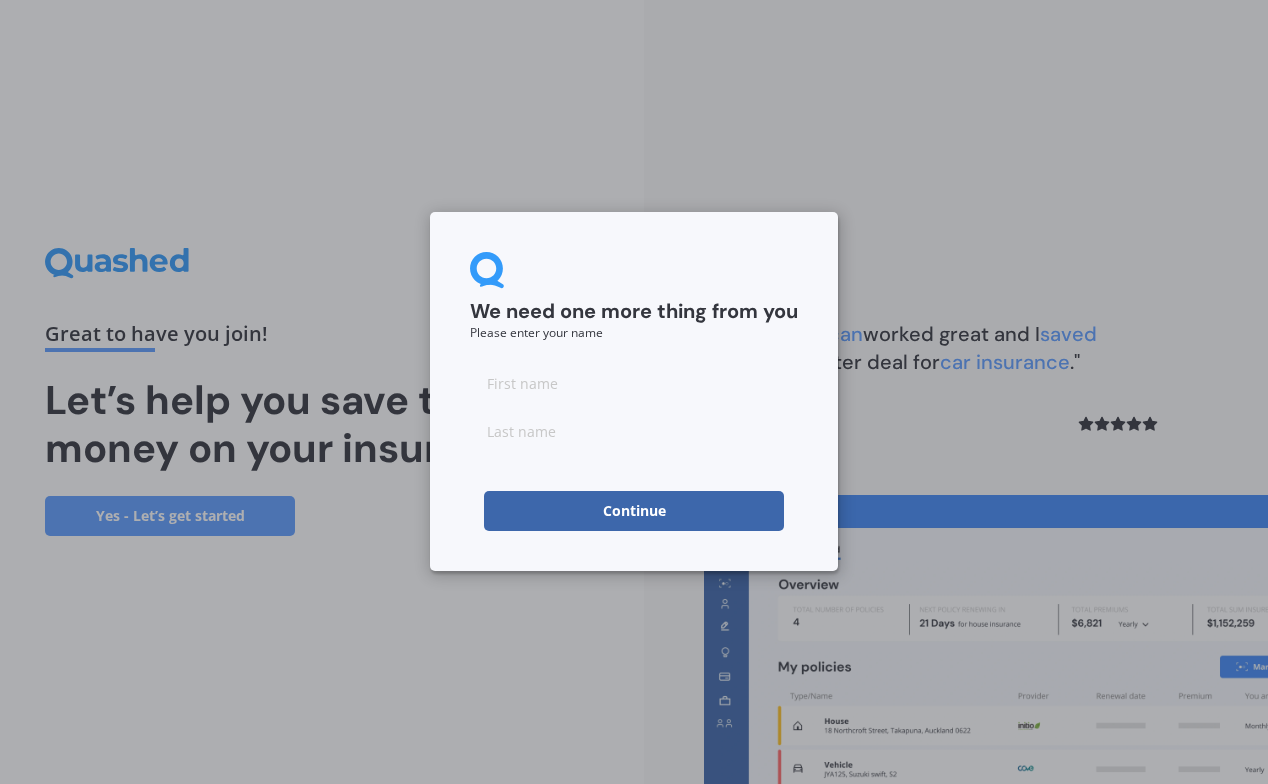 click at bounding box center (634, 383) 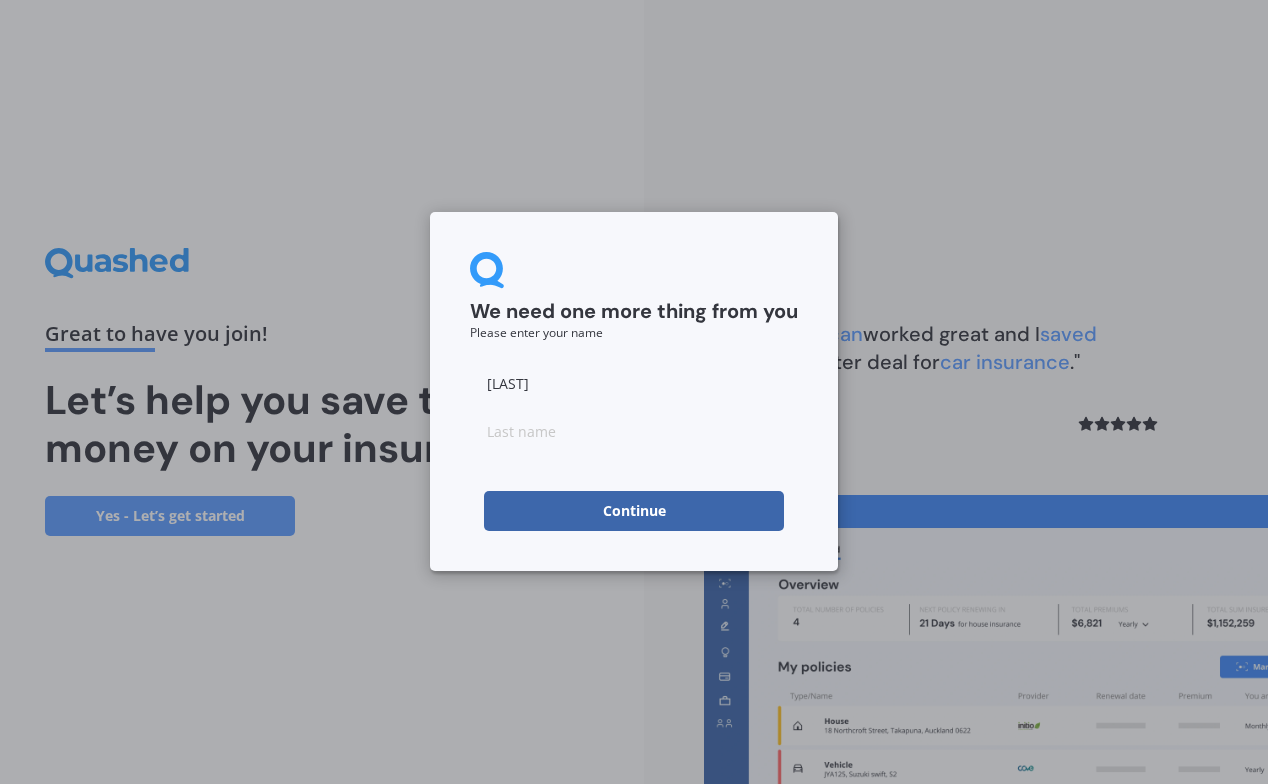 type on "[LAST]" 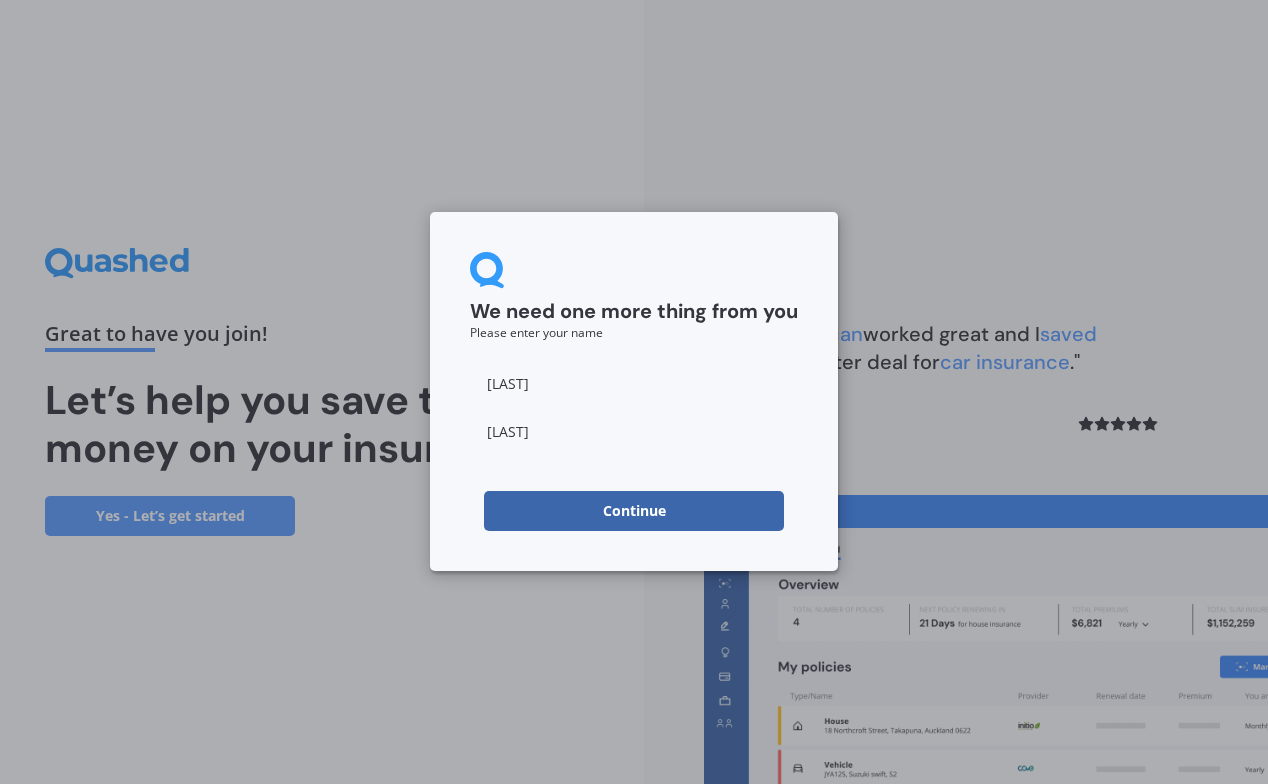 type on "[LAST]" 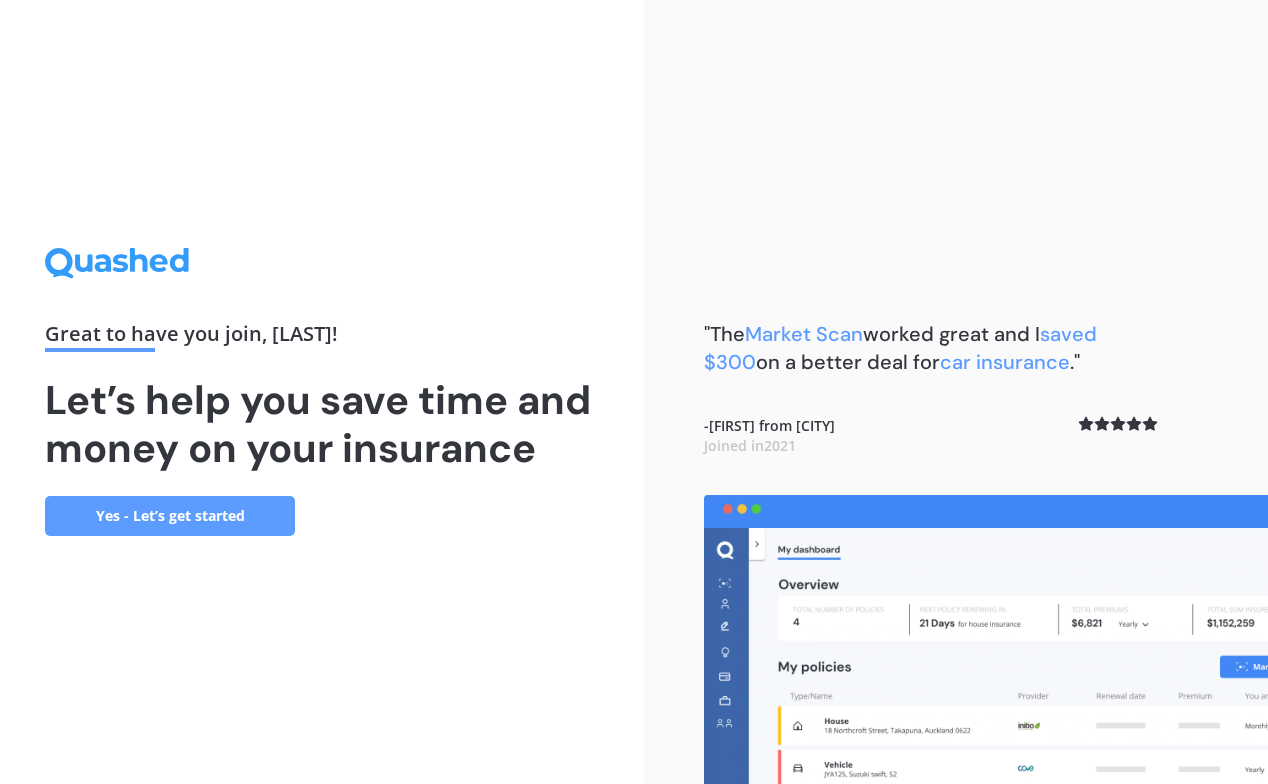 click on "Yes - Let’s get started" at bounding box center (170, 516) 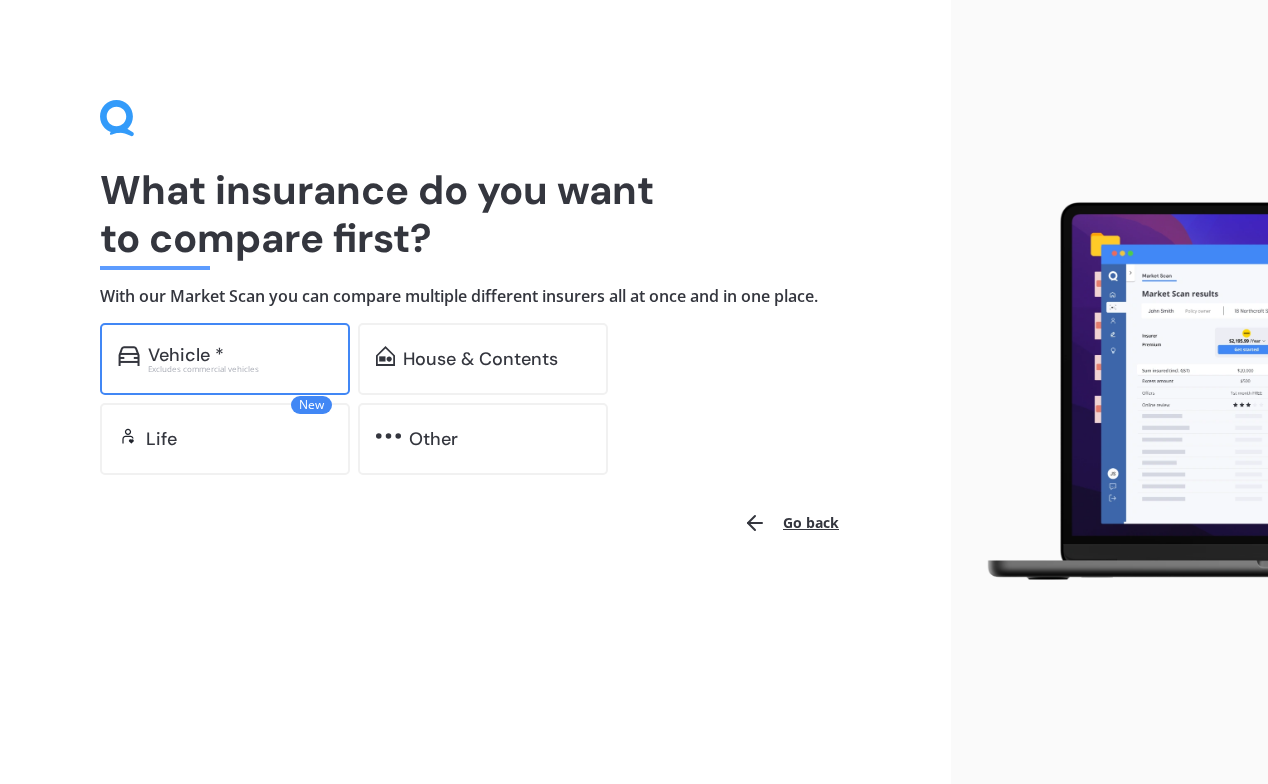 click on "Vehicle *" at bounding box center [240, 355] 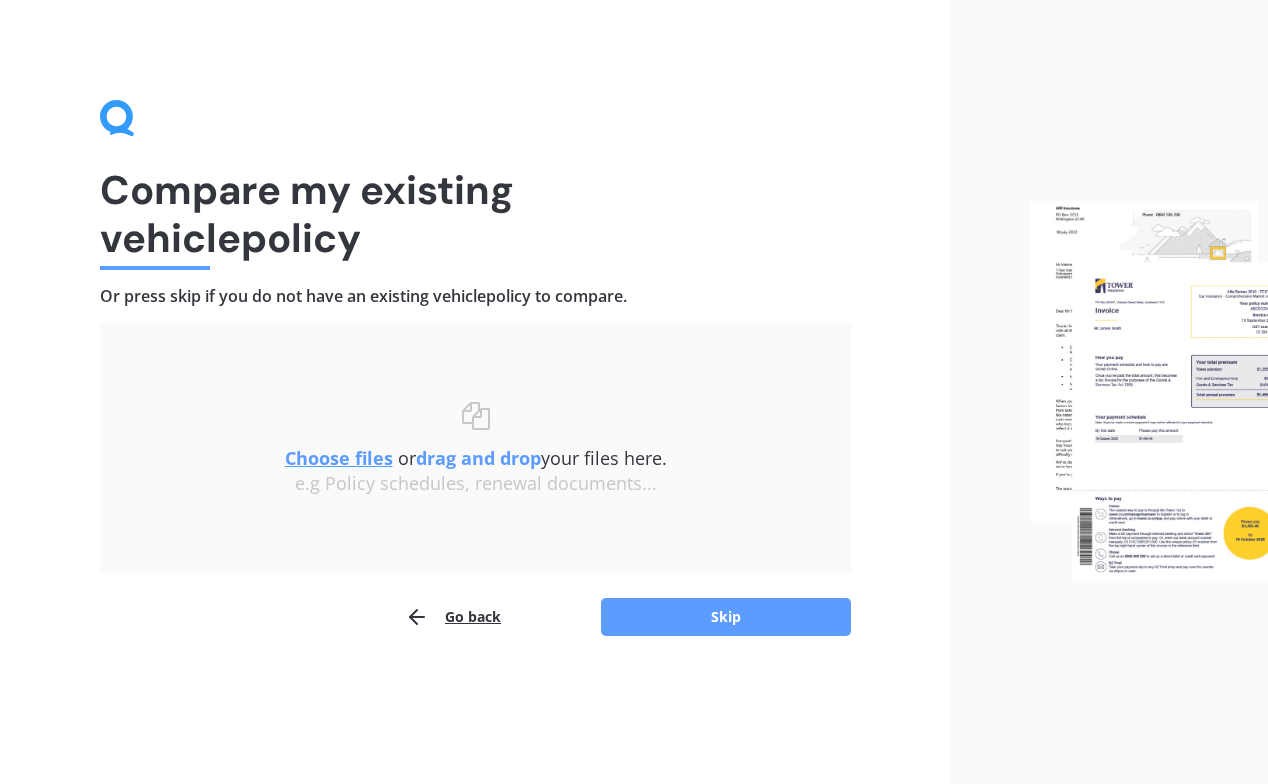 scroll, scrollTop: 0, scrollLeft: 0, axis: both 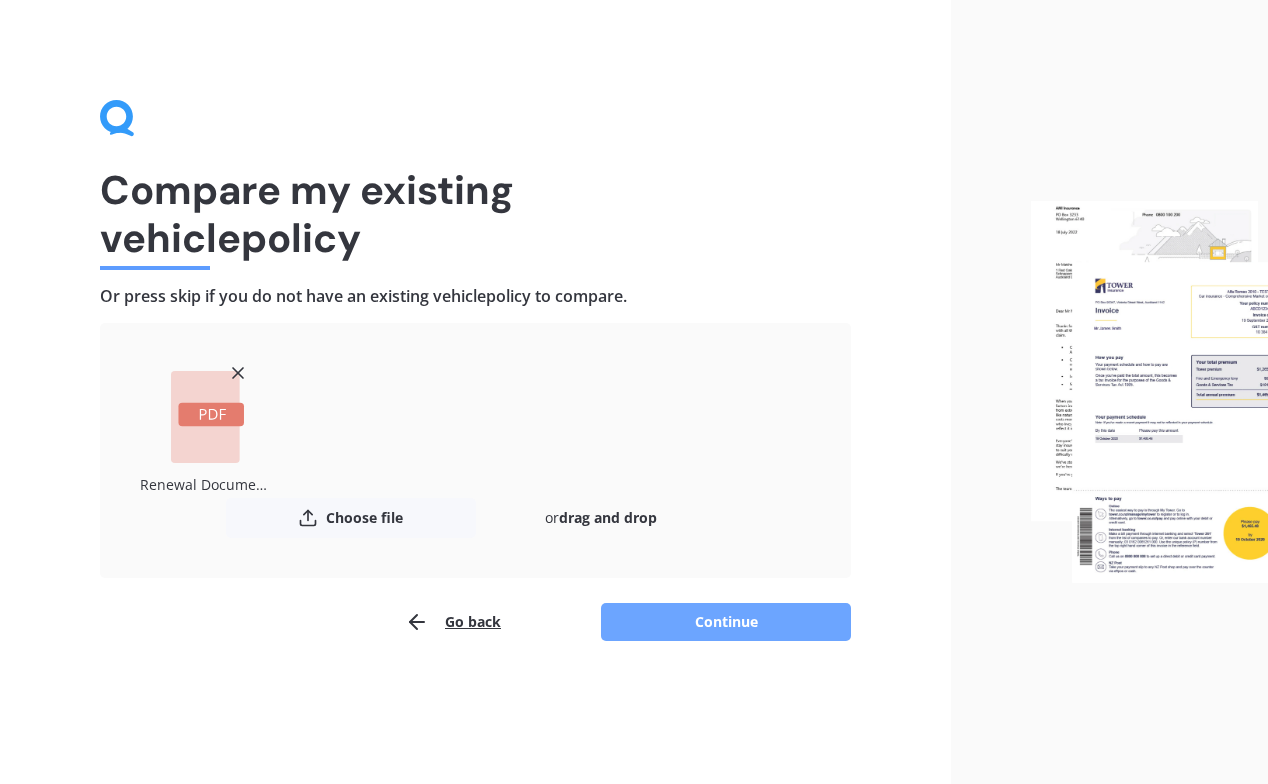 click on "Continue" at bounding box center (726, 622) 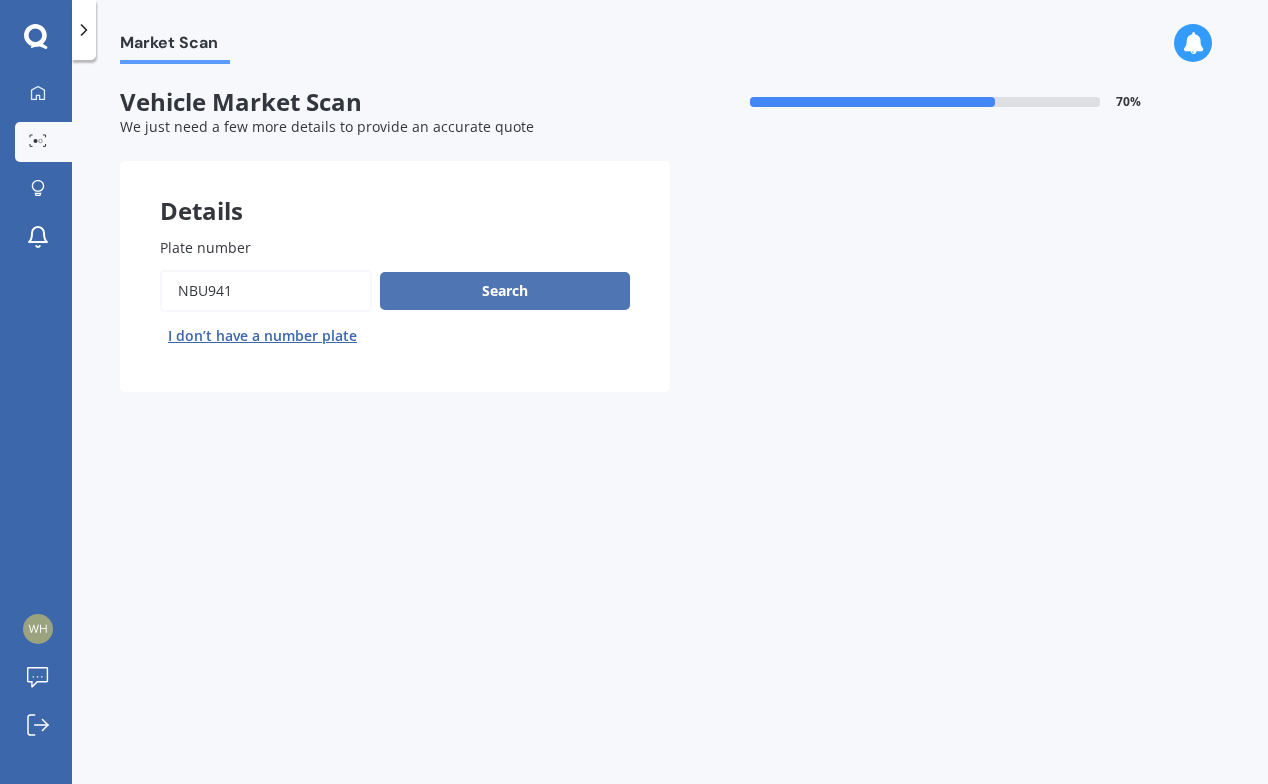click on "Search" at bounding box center (505, 291) 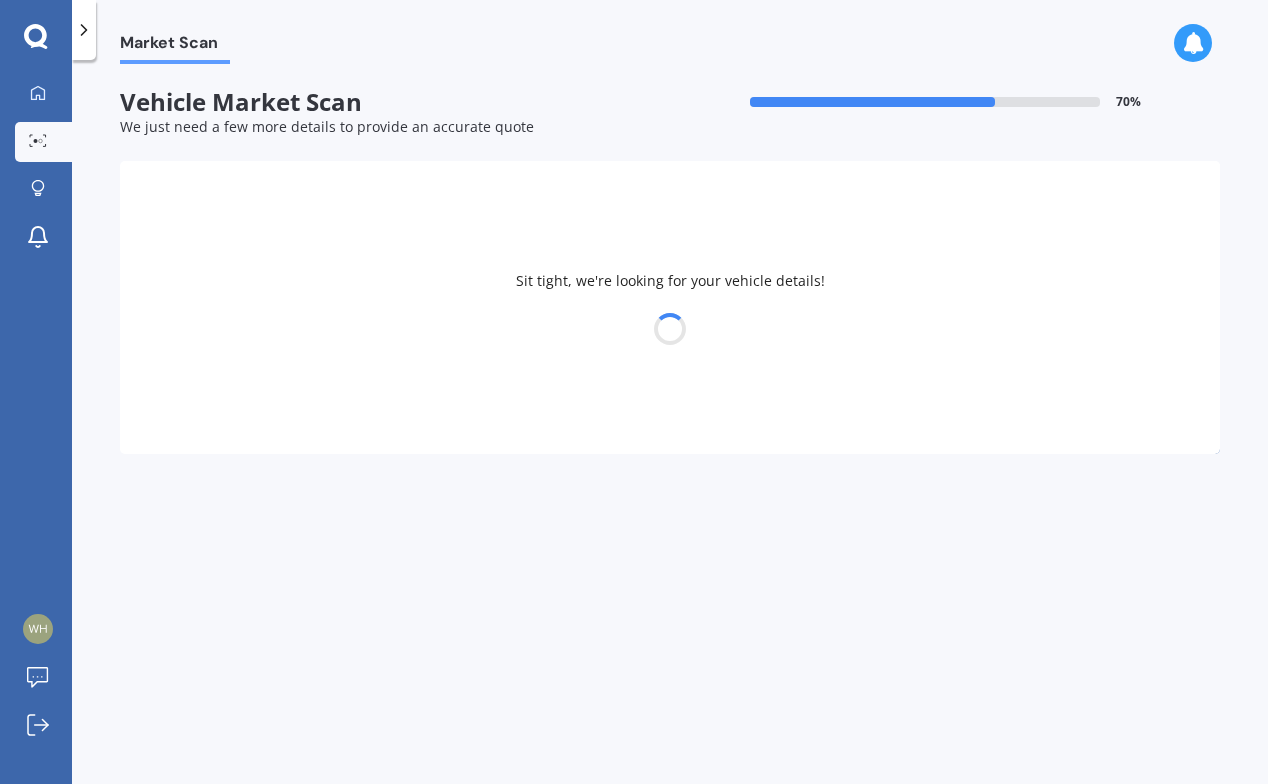 select on "VOLKSWAGEN" 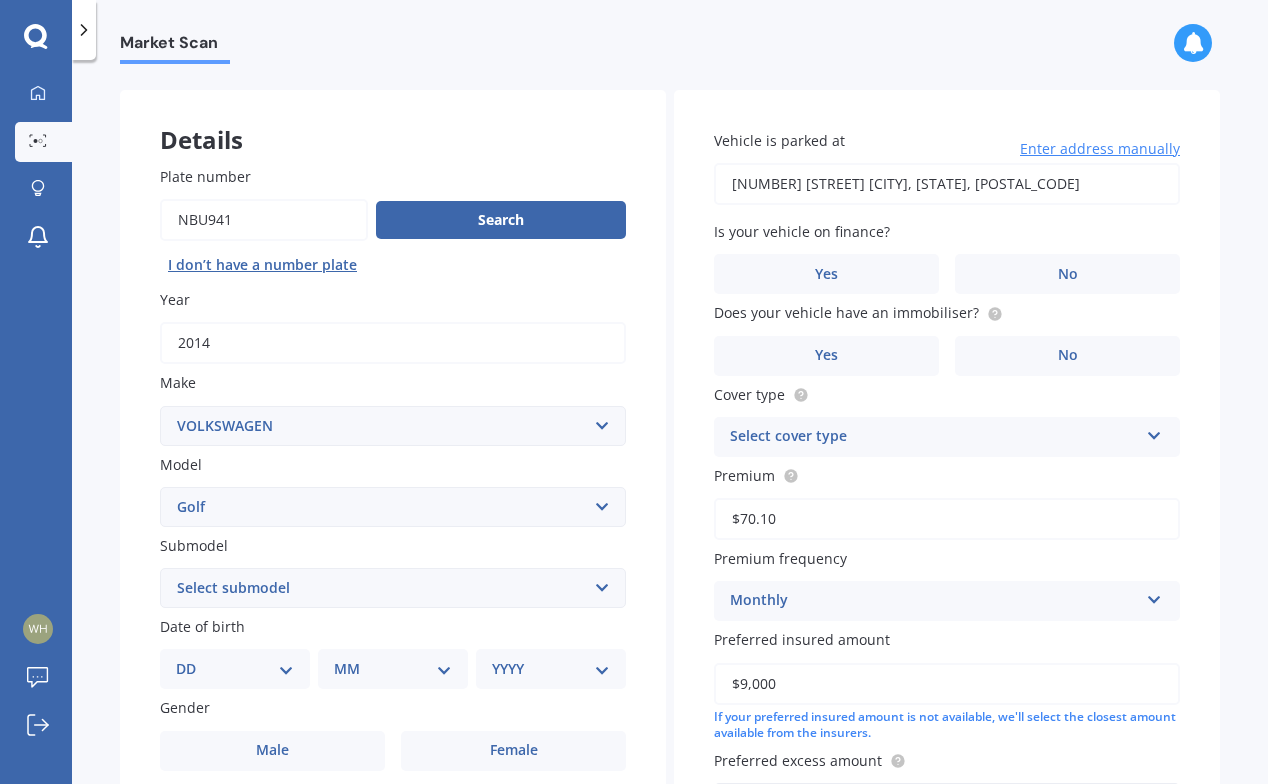 scroll, scrollTop: 82, scrollLeft: 0, axis: vertical 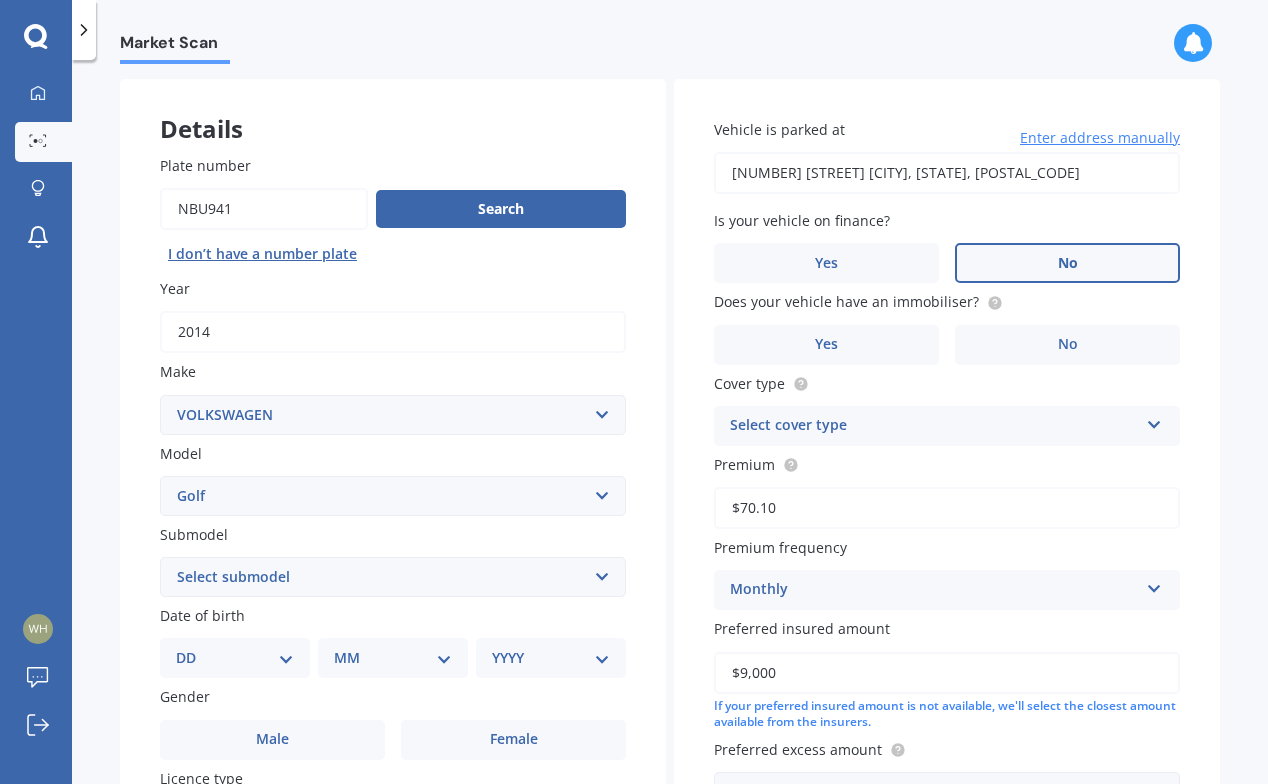 click on "No" at bounding box center (1067, 263) 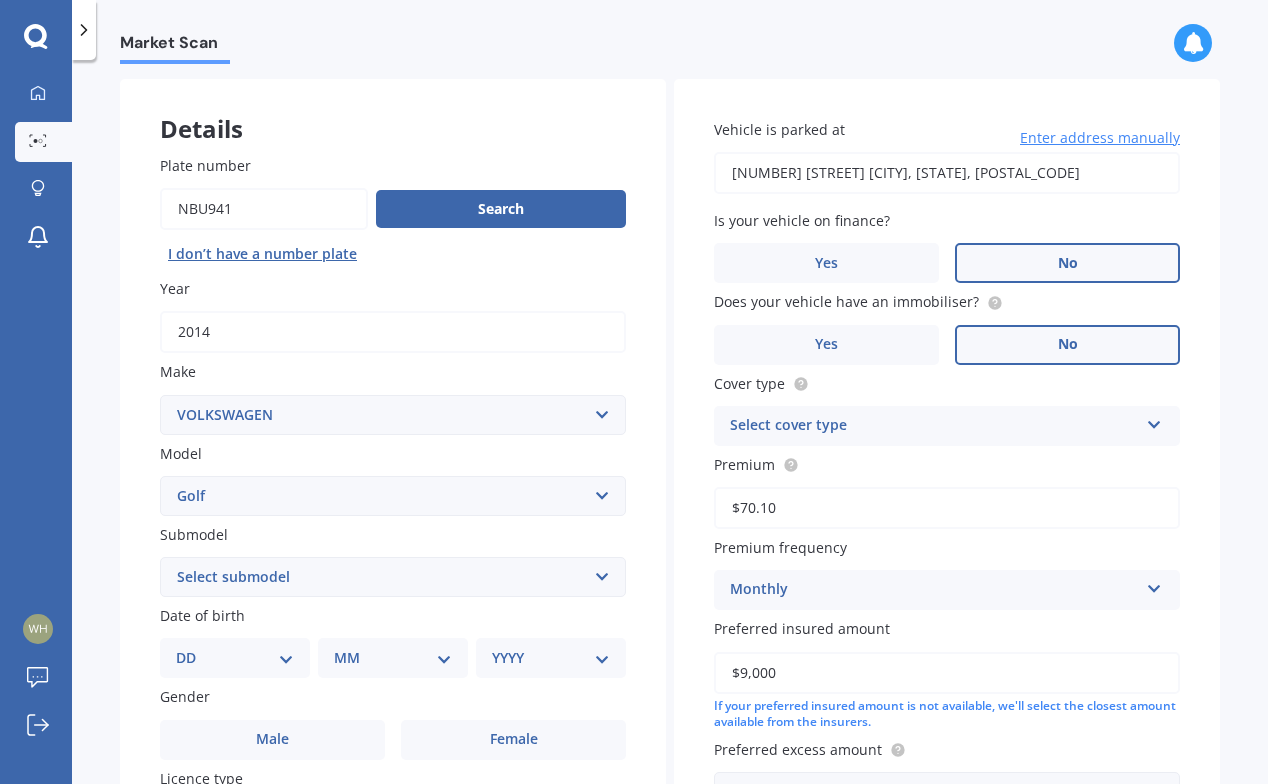 click on "No" at bounding box center (1067, 345) 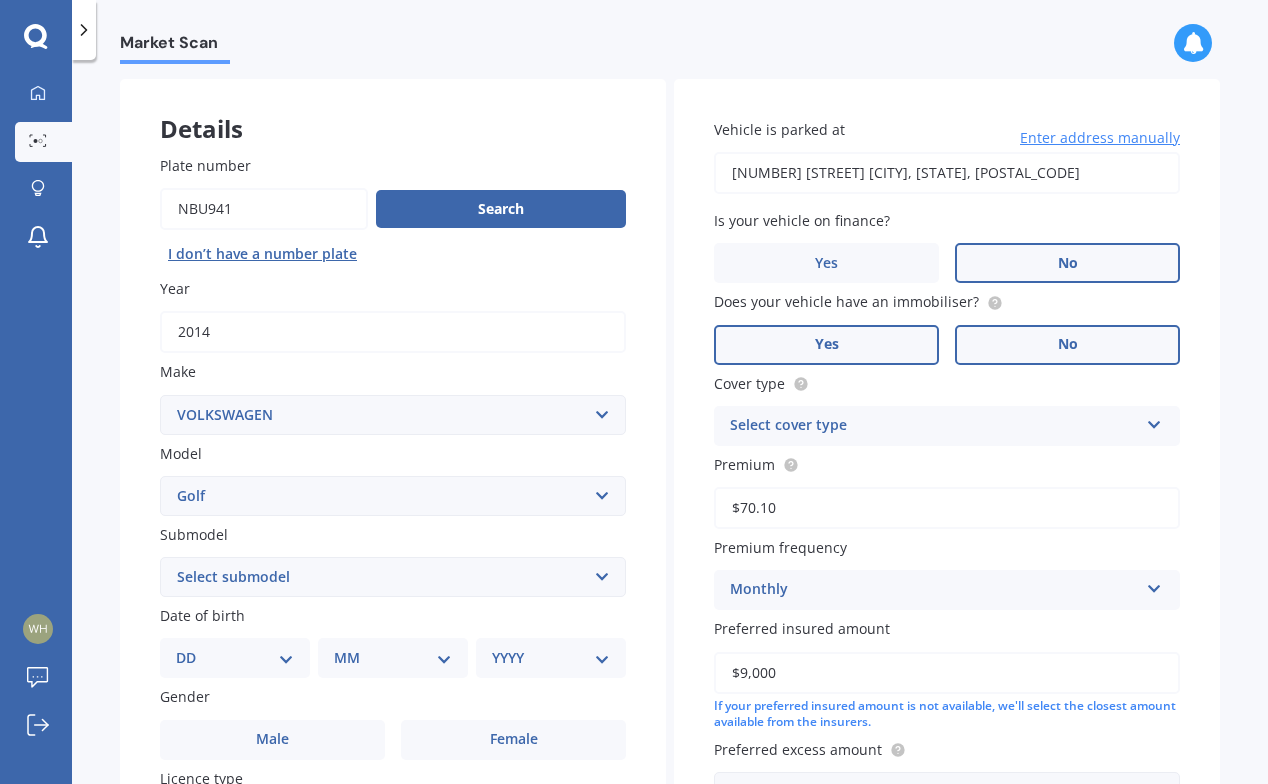 click on "Yes" at bounding box center (826, 345) 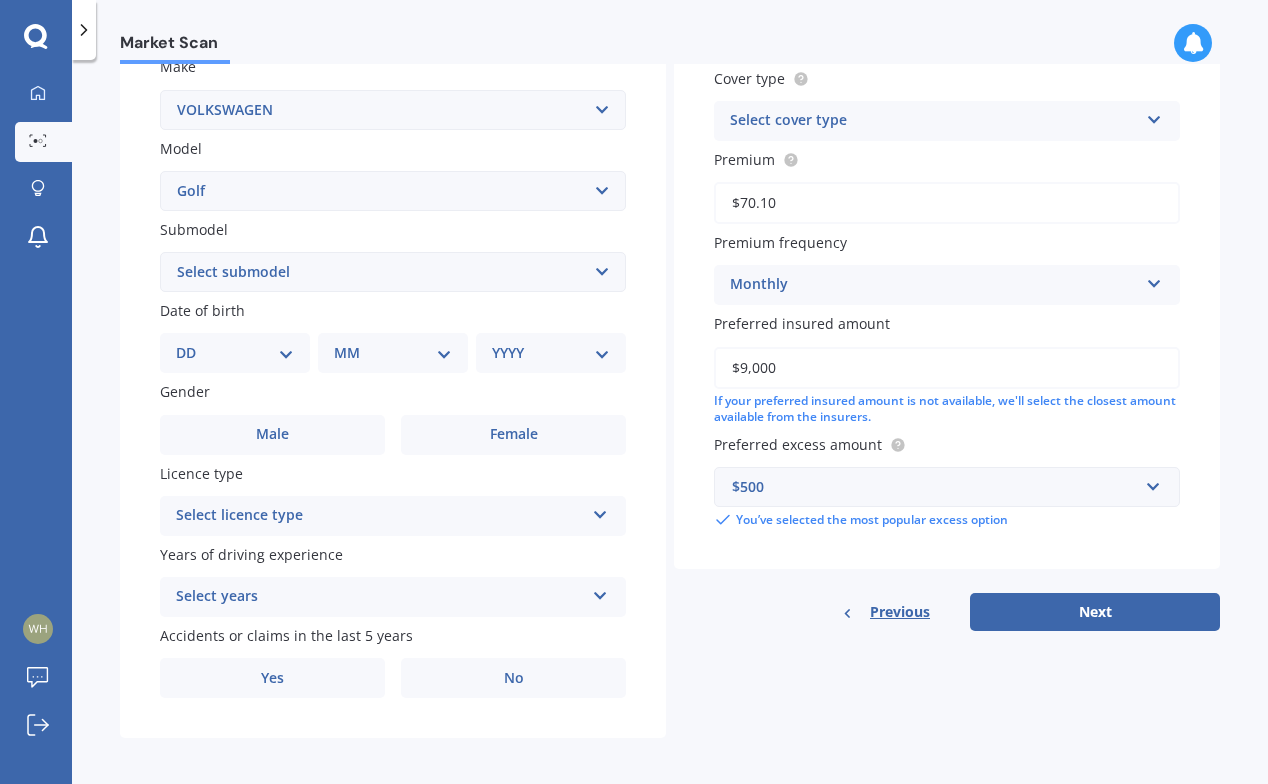 scroll, scrollTop: 386, scrollLeft: 0, axis: vertical 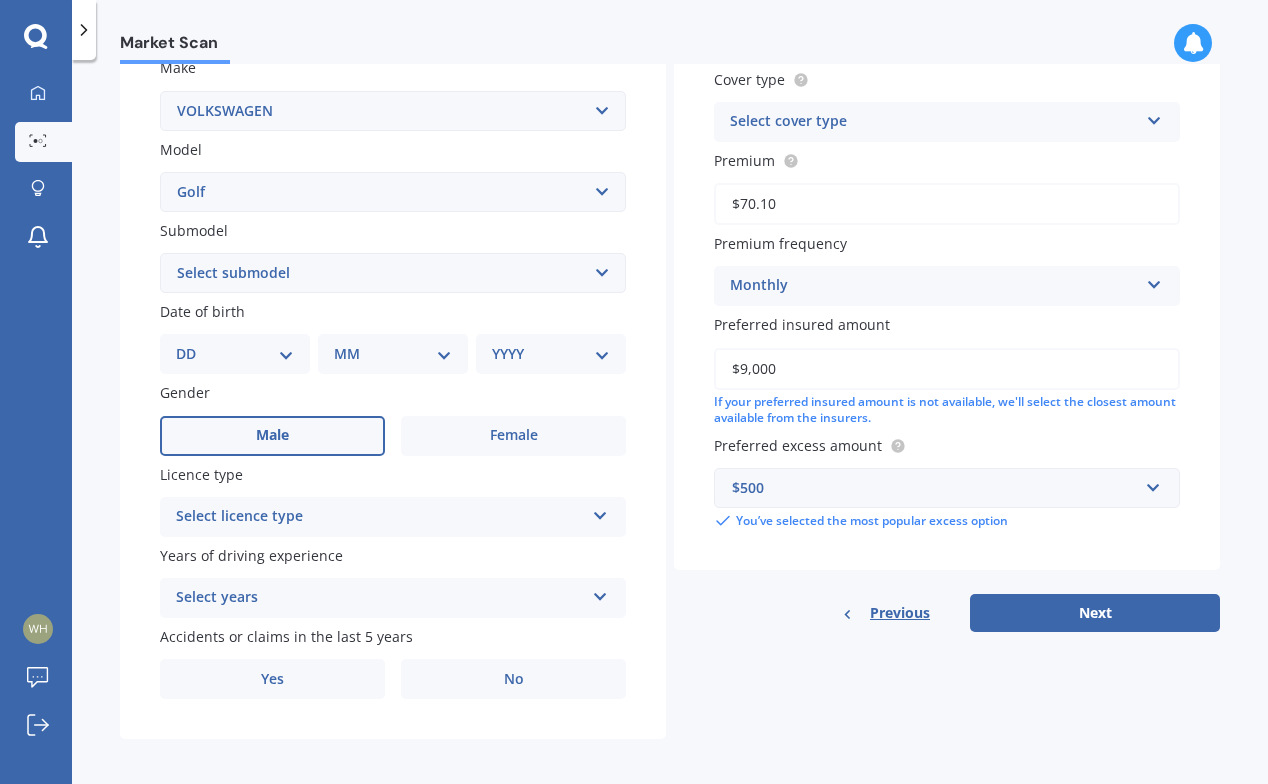 click on "Male" at bounding box center (272, 435) 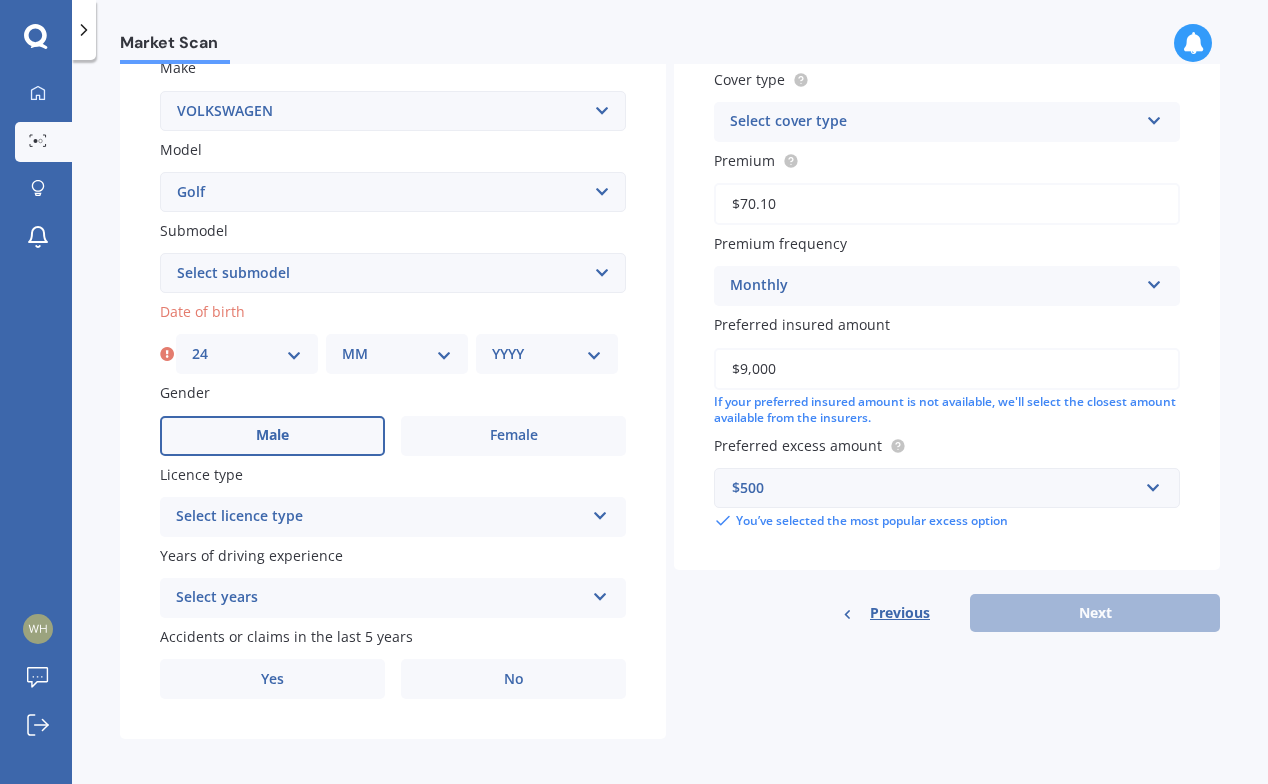 scroll, scrollTop: 0, scrollLeft: 0, axis: both 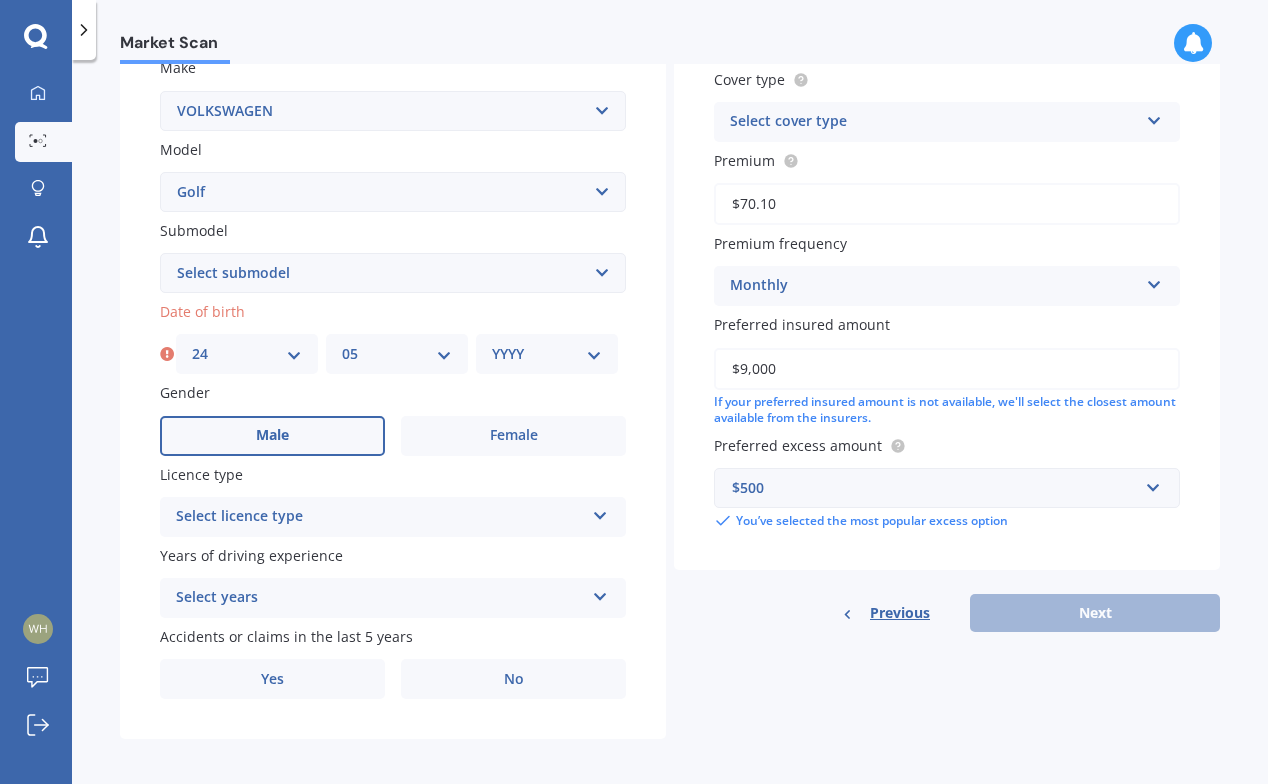 select on "1980" 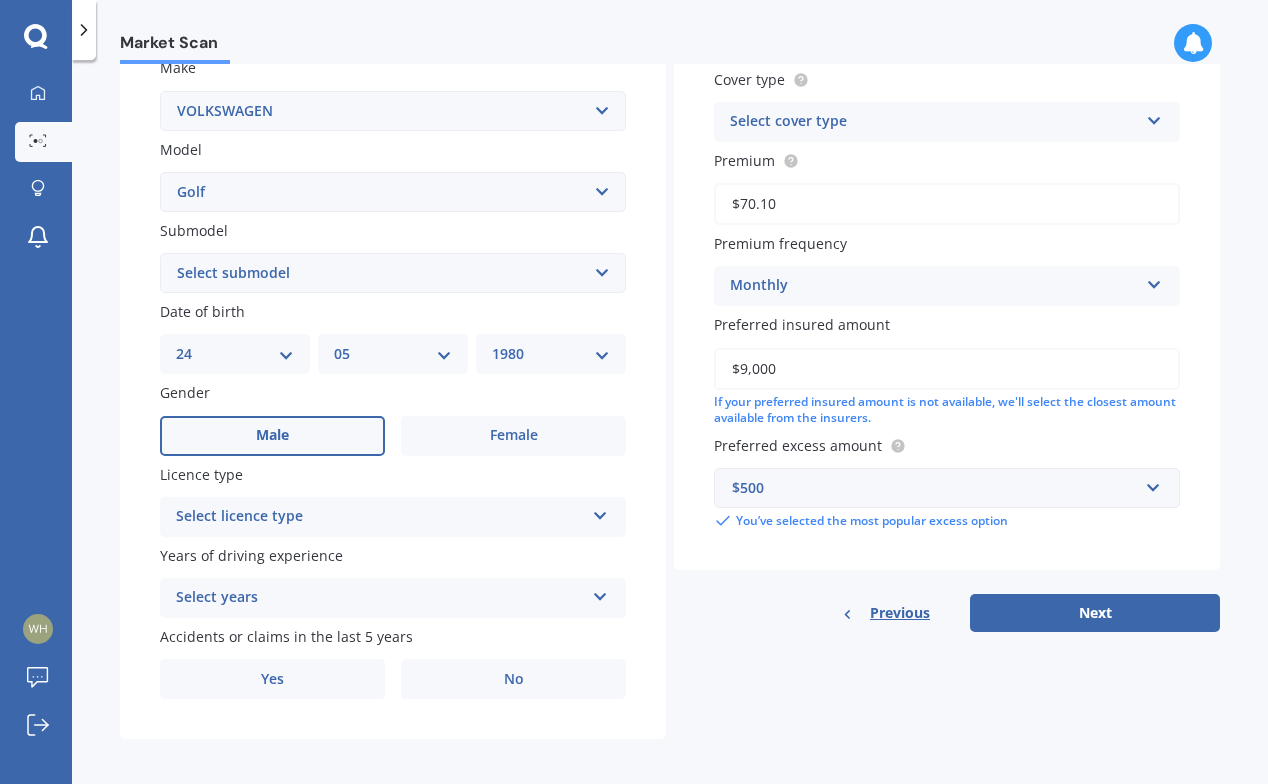 click at bounding box center [600, 512] 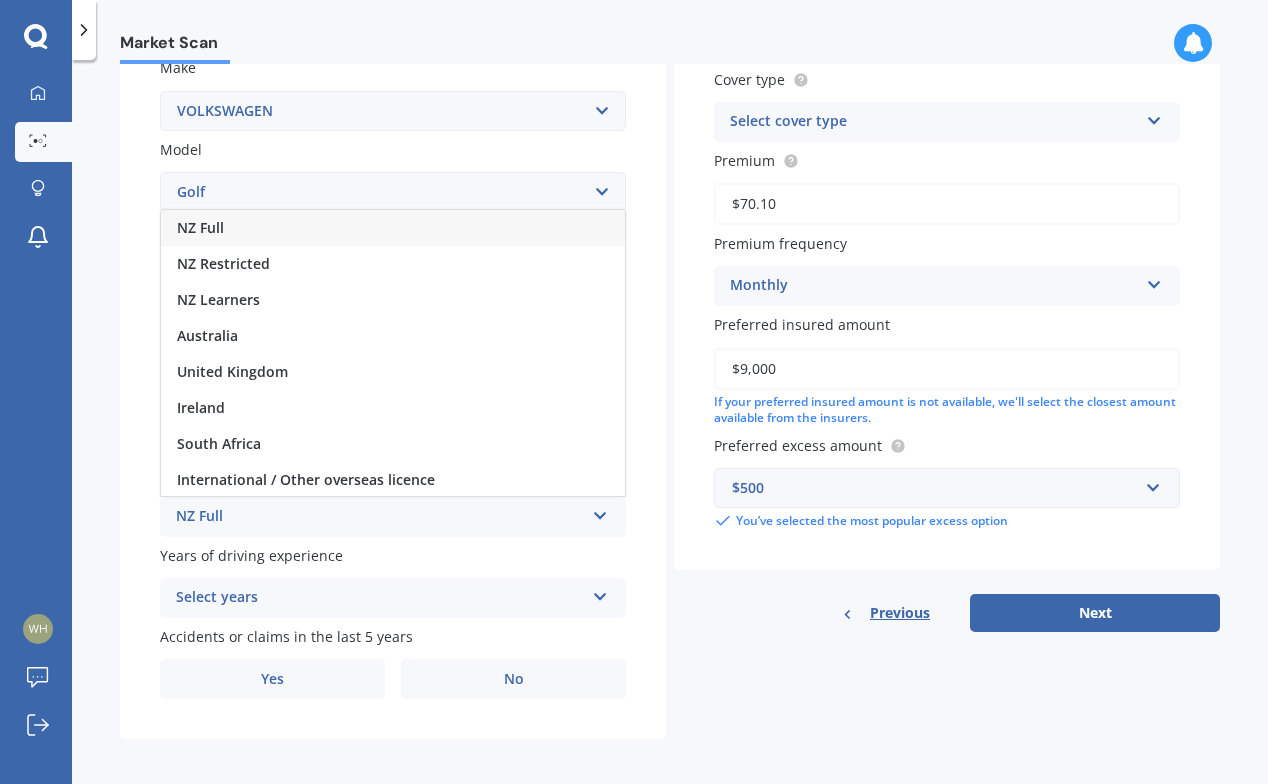click on "NZ Full" at bounding box center [393, 228] 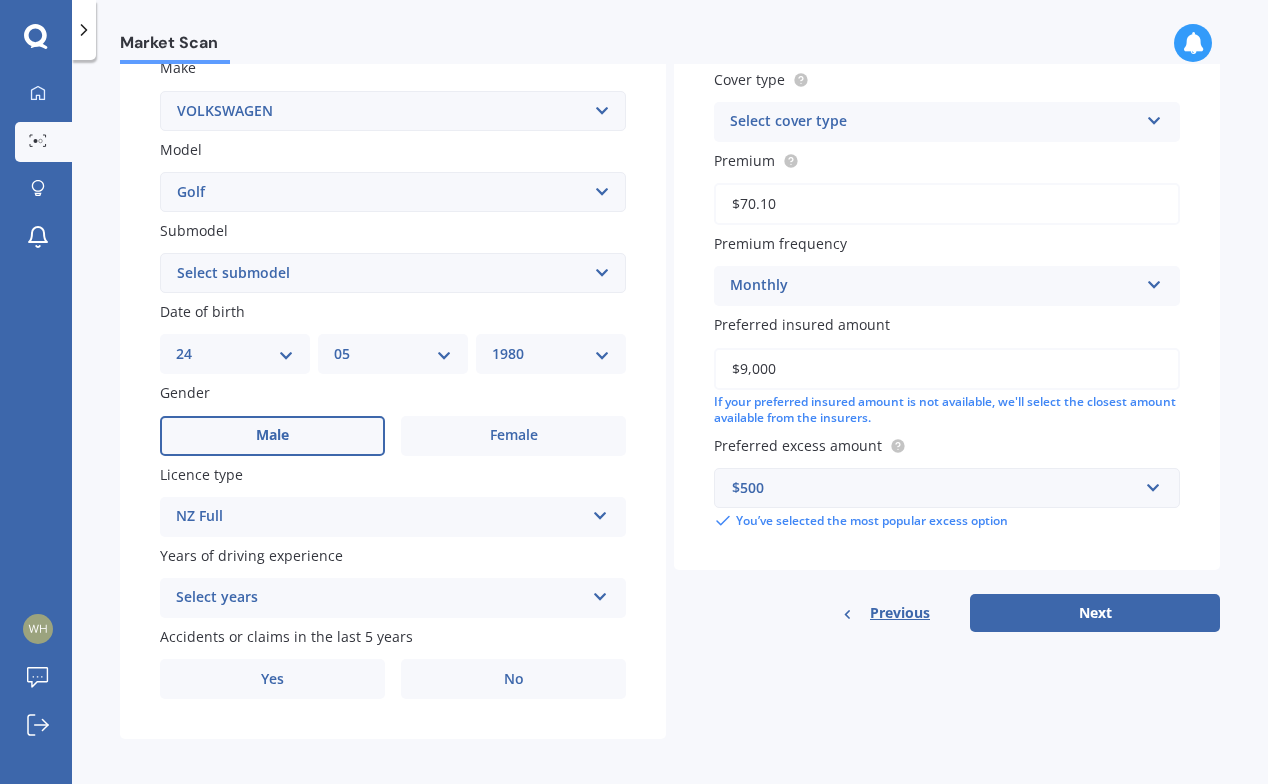 scroll, scrollTop: 0, scrollLeft: 0, axis: both 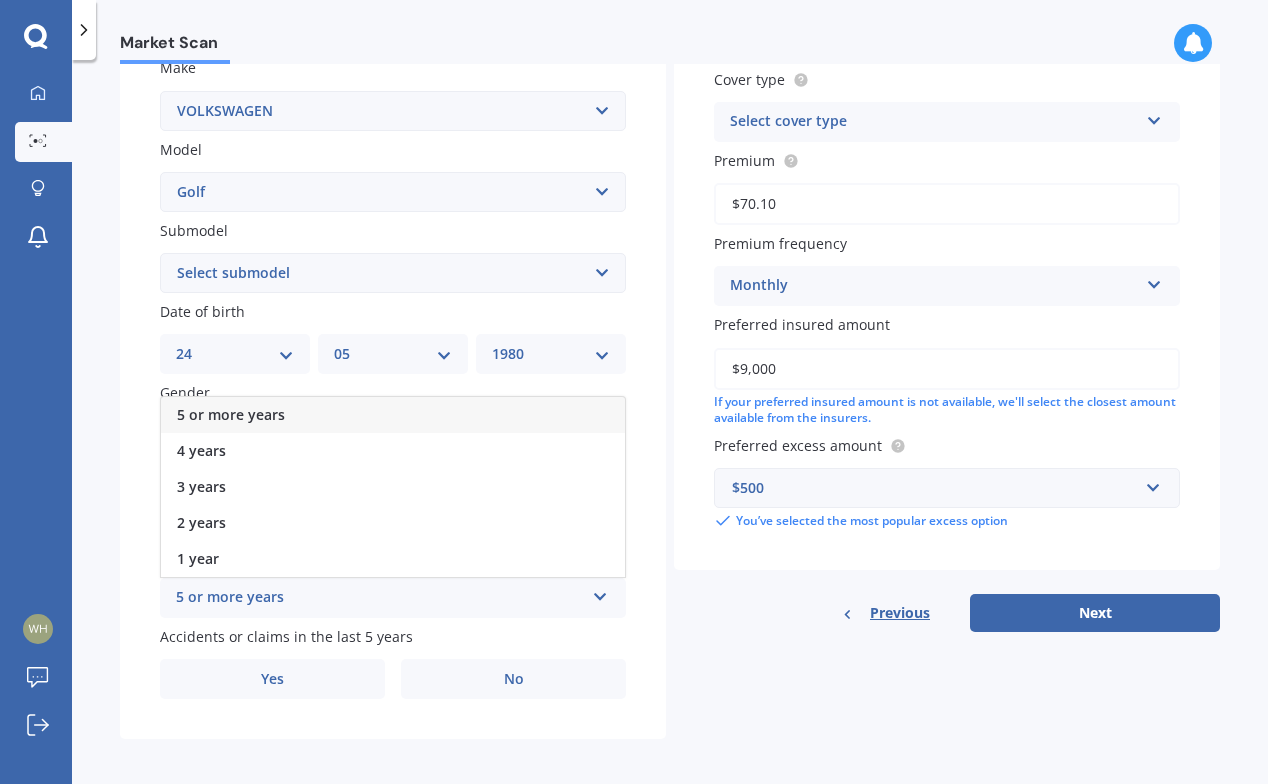 click on "5 or more years" at bounding box center [393, 415] 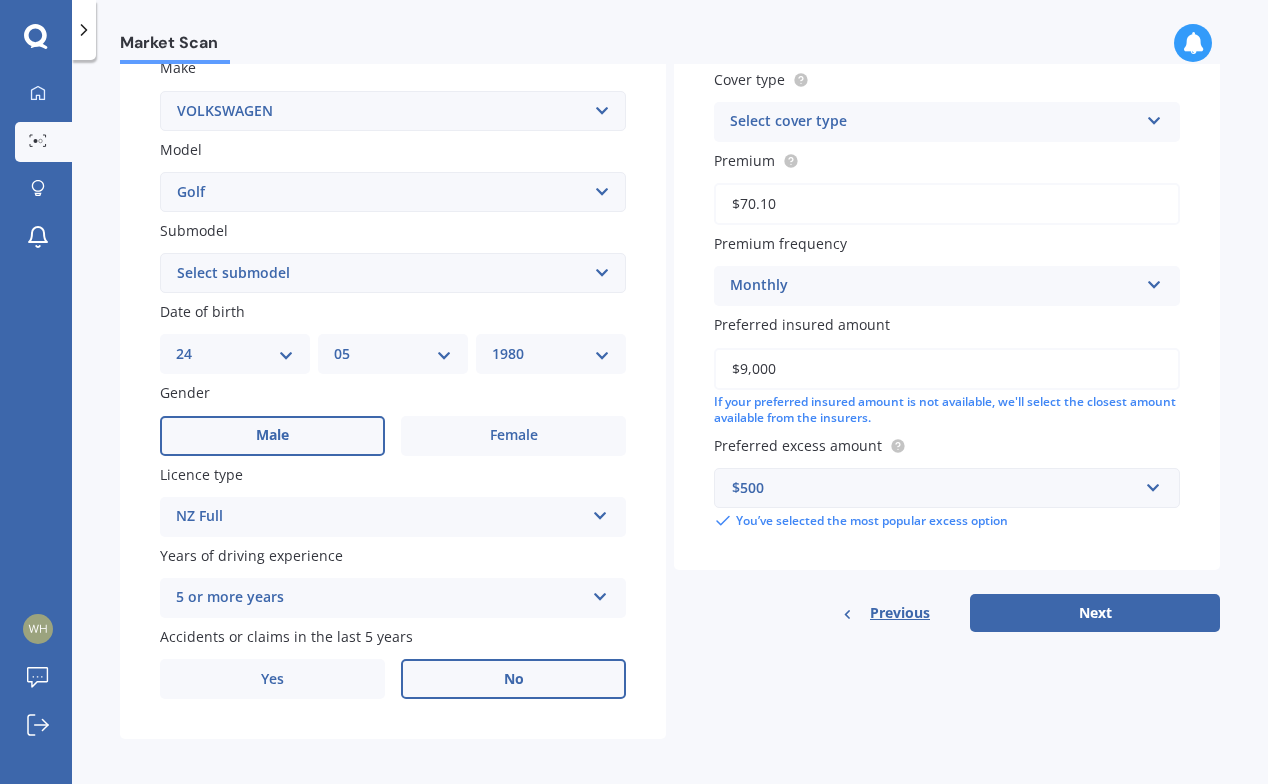 click on "No" at bounding box center [513, 679] 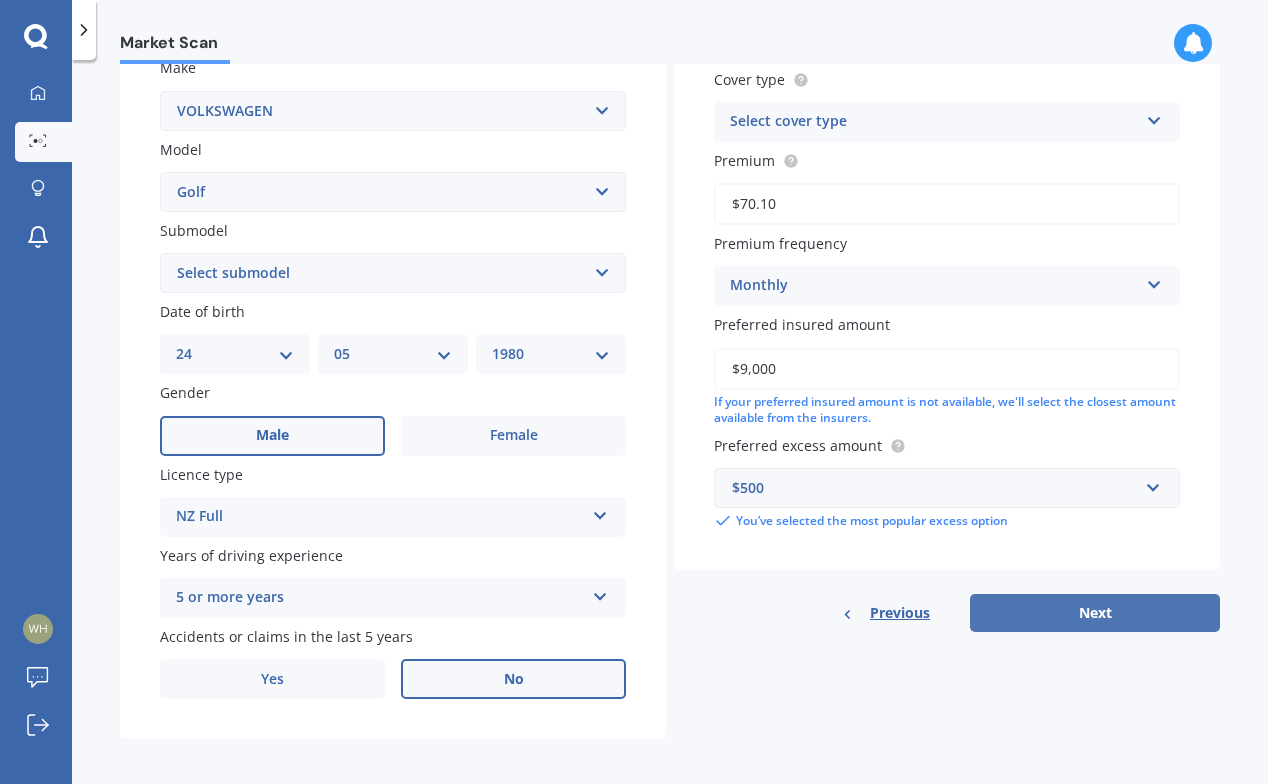 click on "Next" at bounding box center (1095, 613) 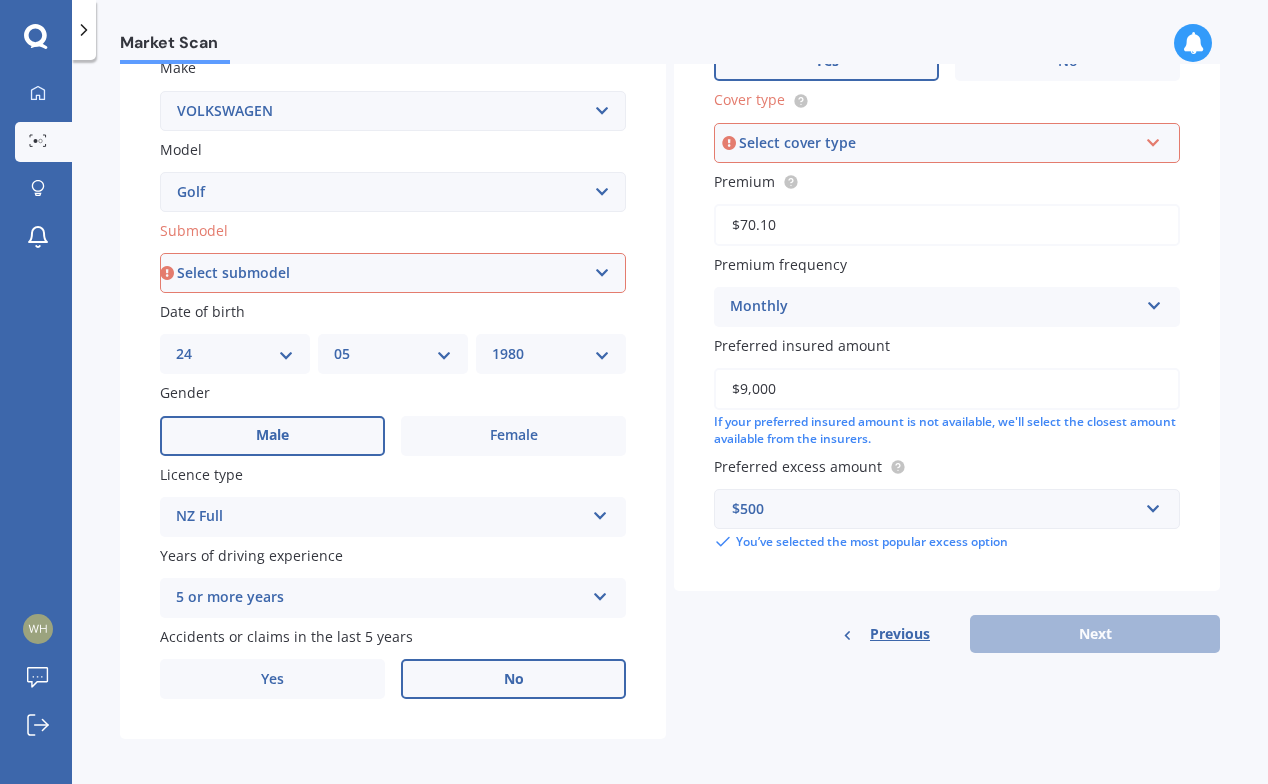 select on "1.4 TSI" 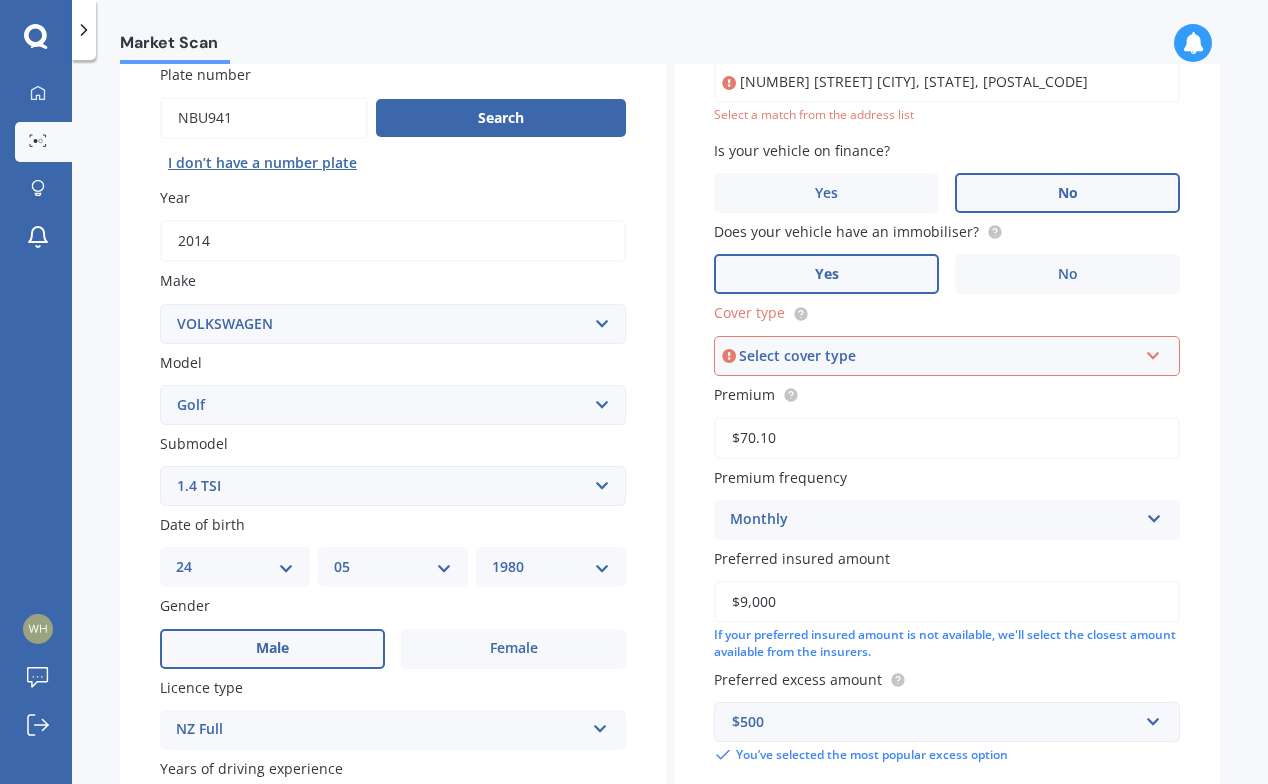 scroll, scrollTop: 135, scrollLeft: 0, axis: vertical 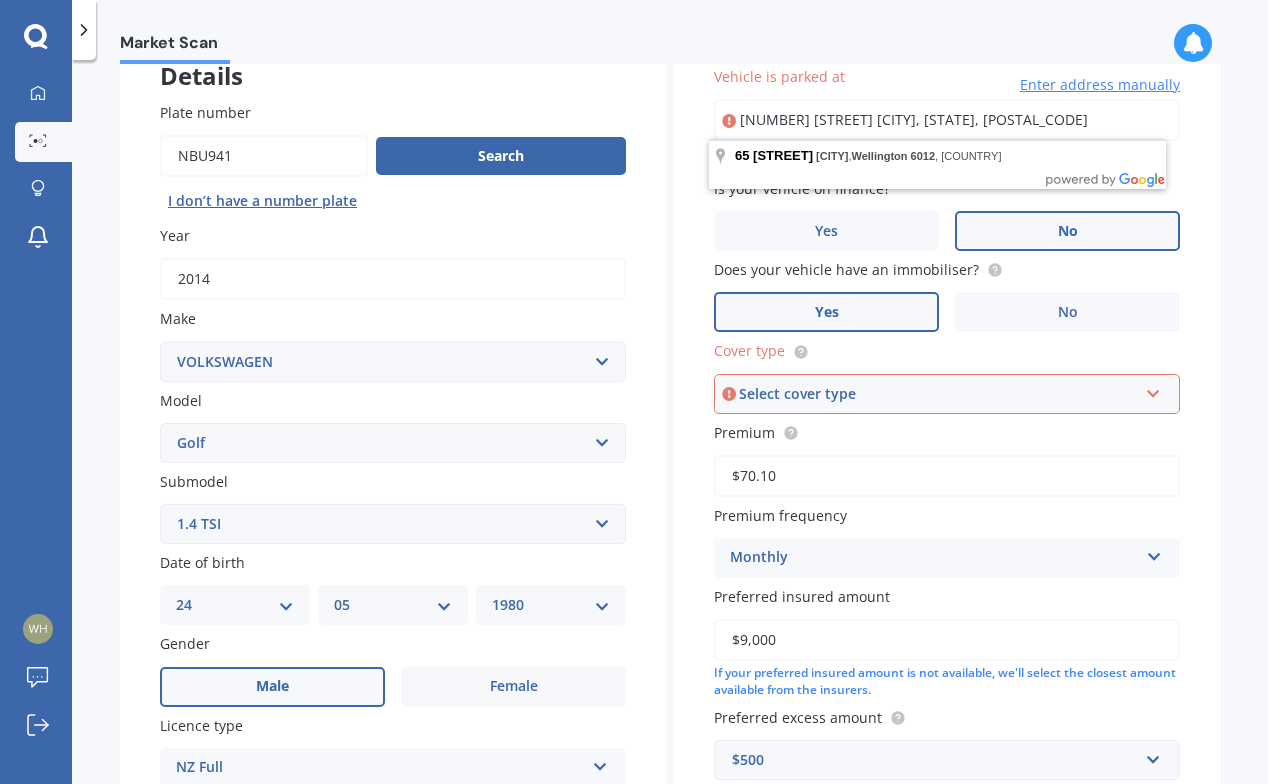 click on "Select cover type" at bounding box center [938, 394] 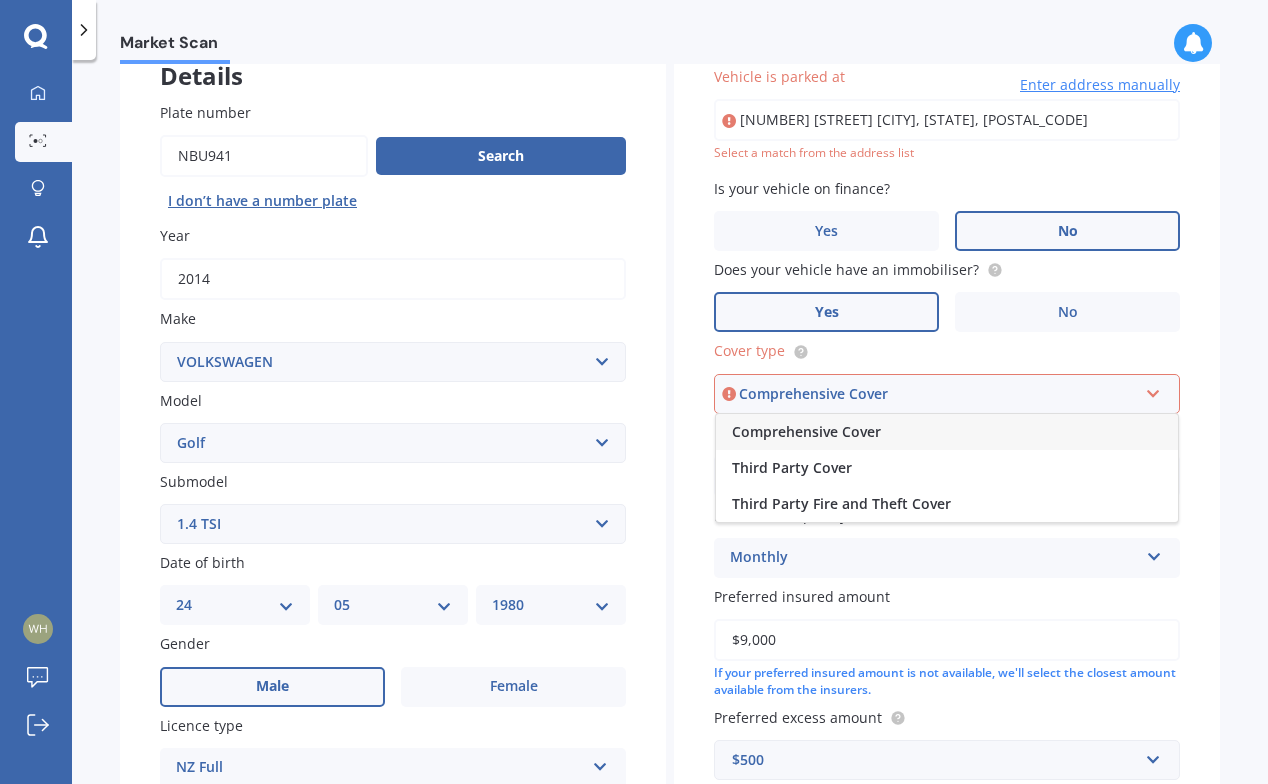 click on "Comprehensive Cover" at bounding box center (806, 431) 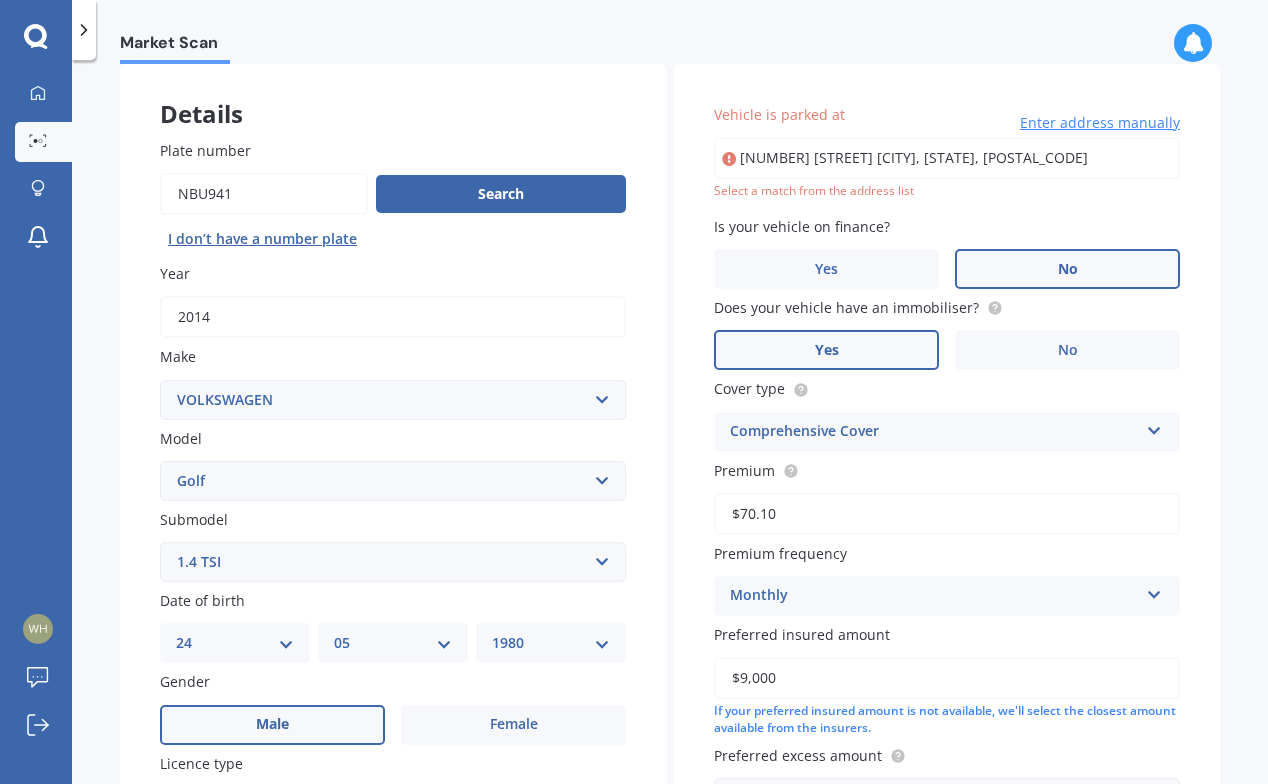 scroll, scrollTop: 96, scrollLeft: 0, axis: vertical 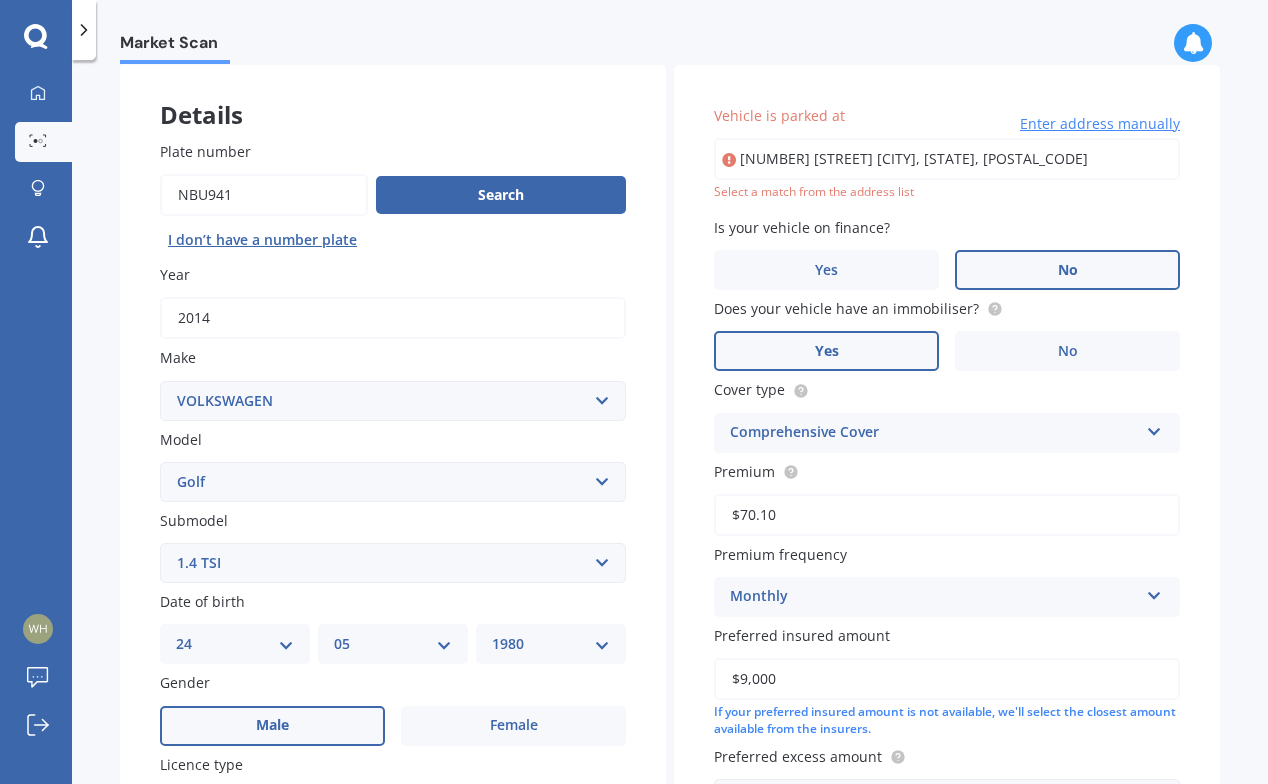 click on "[NUMBER] [STREET] [CITY], [STATE], [POSTAL_CODE]" at bounding box center (947, 159) 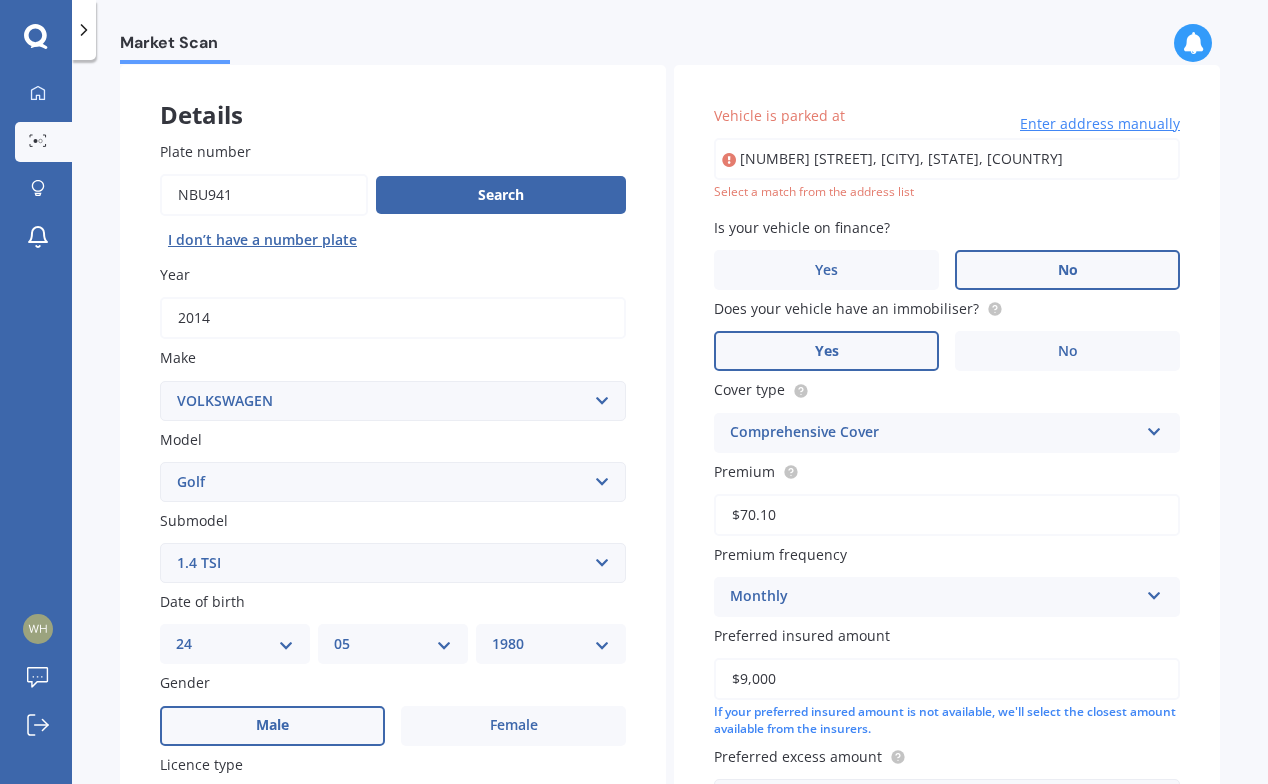 type on "[NUMBER] [STREET], [CITY], [STATE] [POSTAL_CODE]" 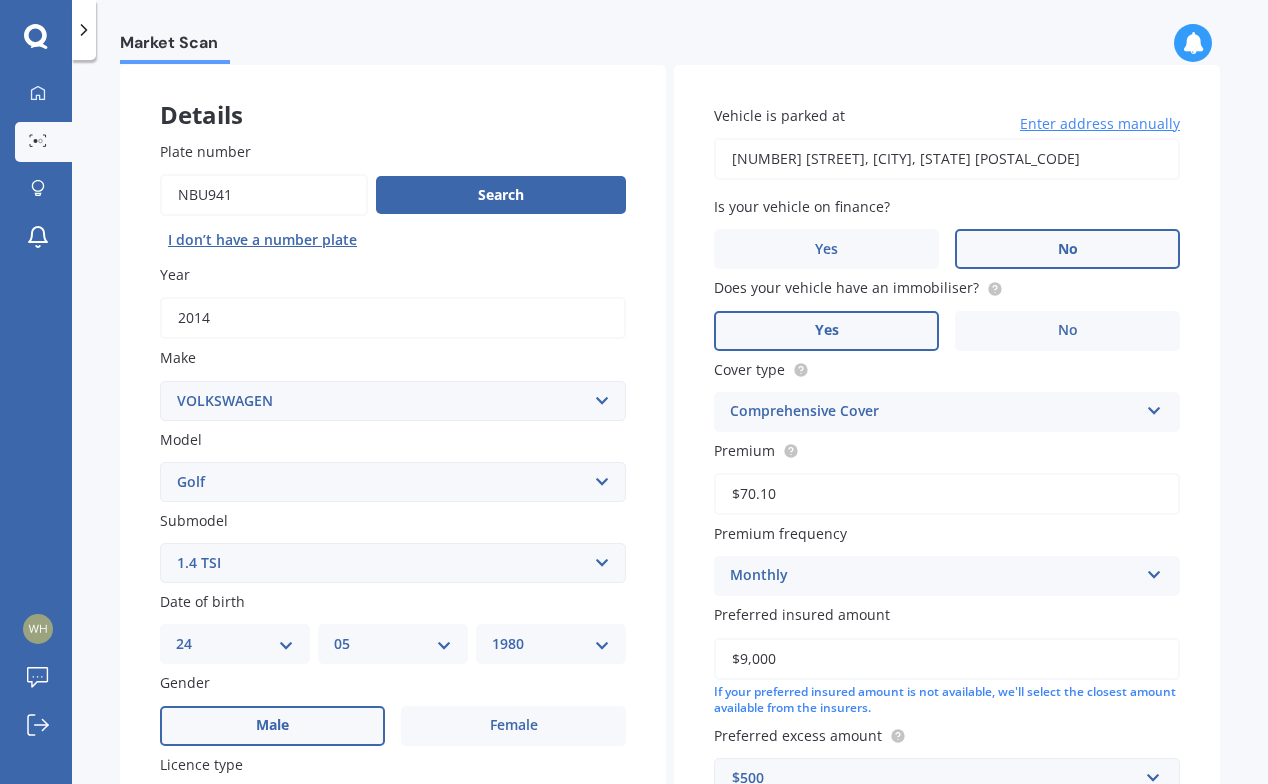 scroll, scrollTop: 386, scrollLeft: 0, axis: vertical 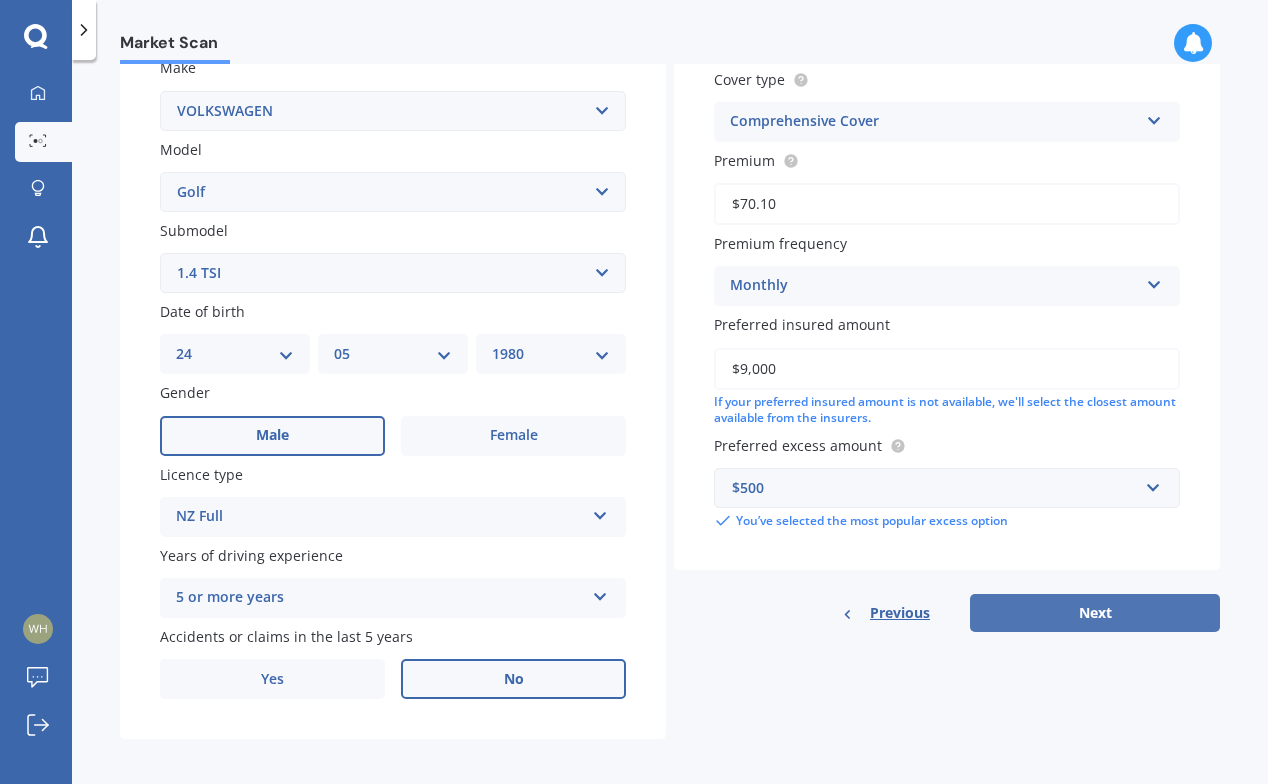 click on "Next" at bounding box center [1095, 613] 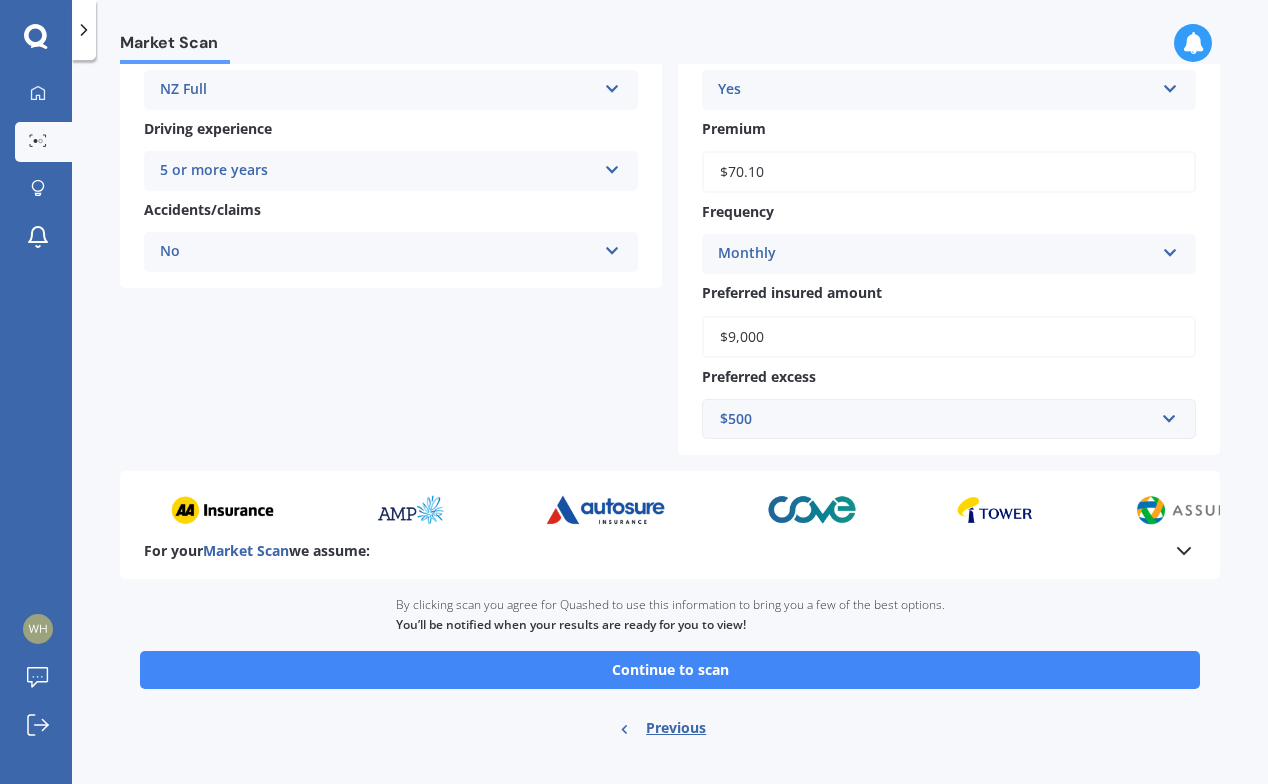 scroll, scrollTop: 0, scrollLeft: 0, axis: both 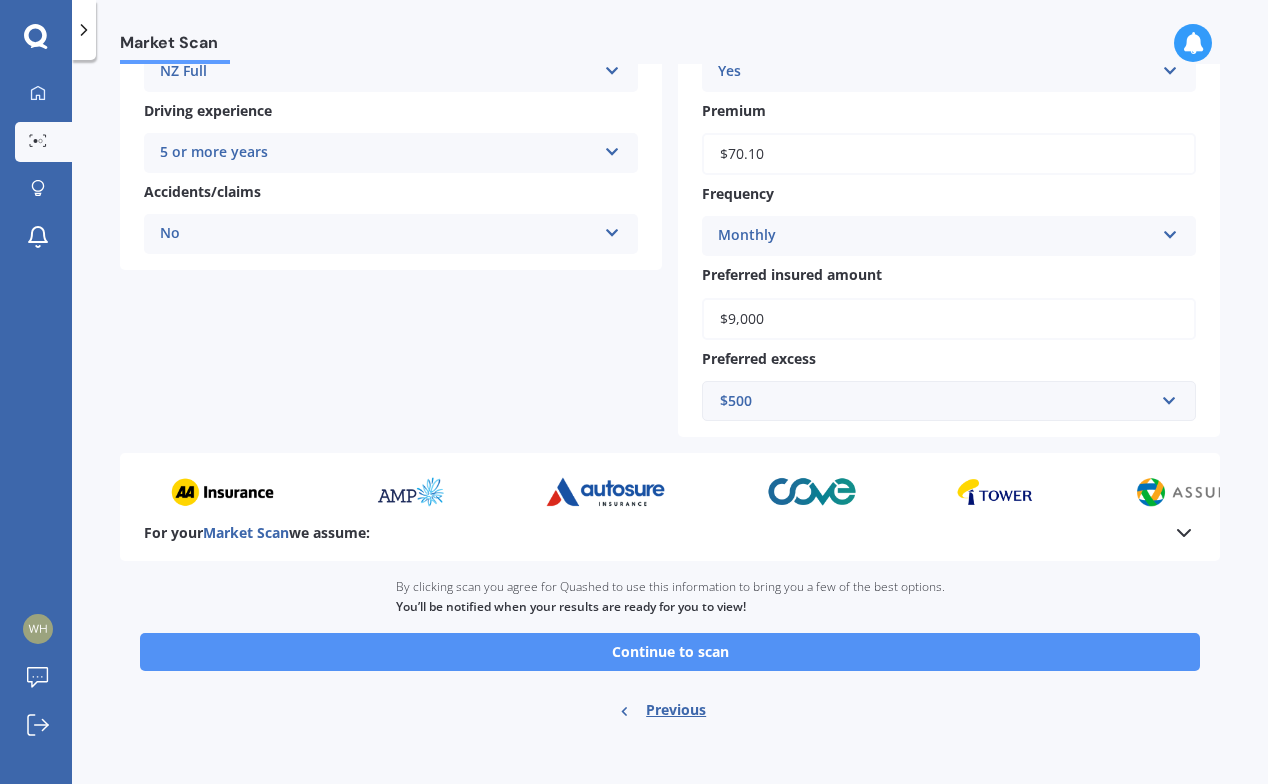 click on "Continue to scan" at bounding box center (670, 652) 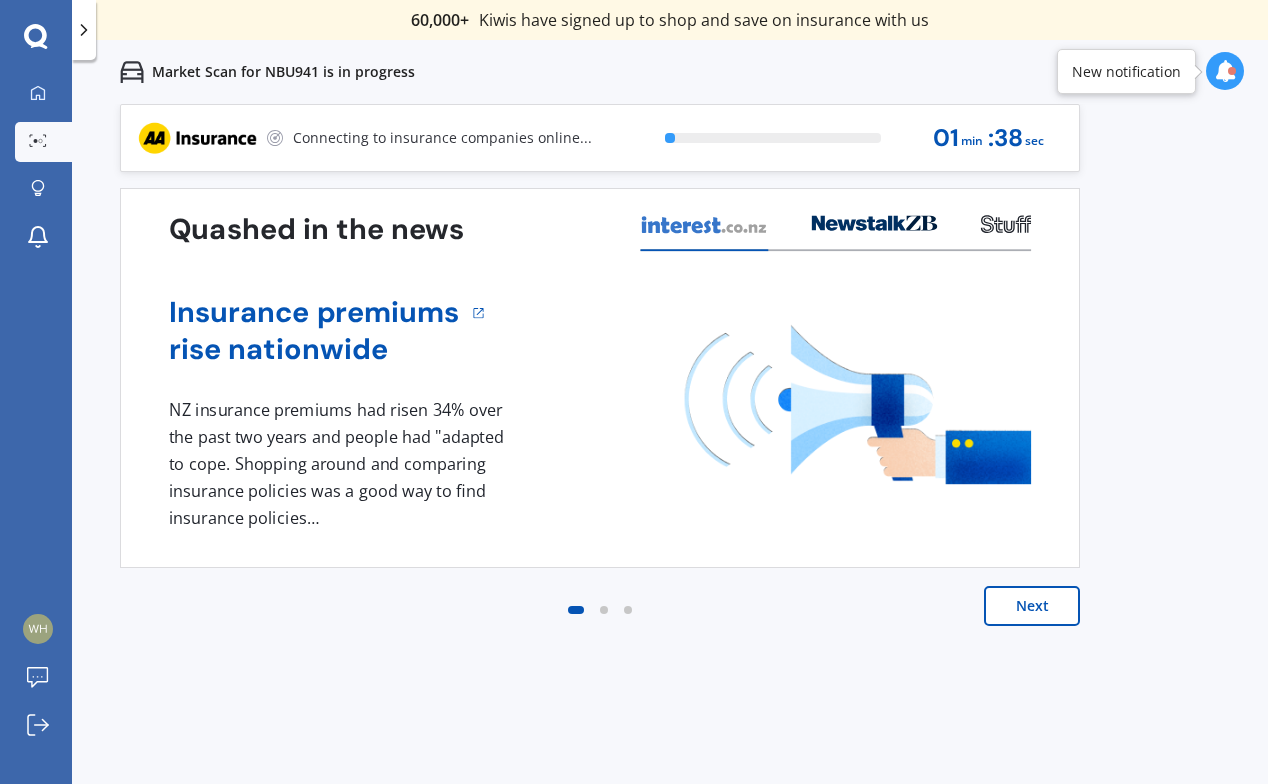 scroll, scrollTop: 0, scrollLeft: 0, axis: both 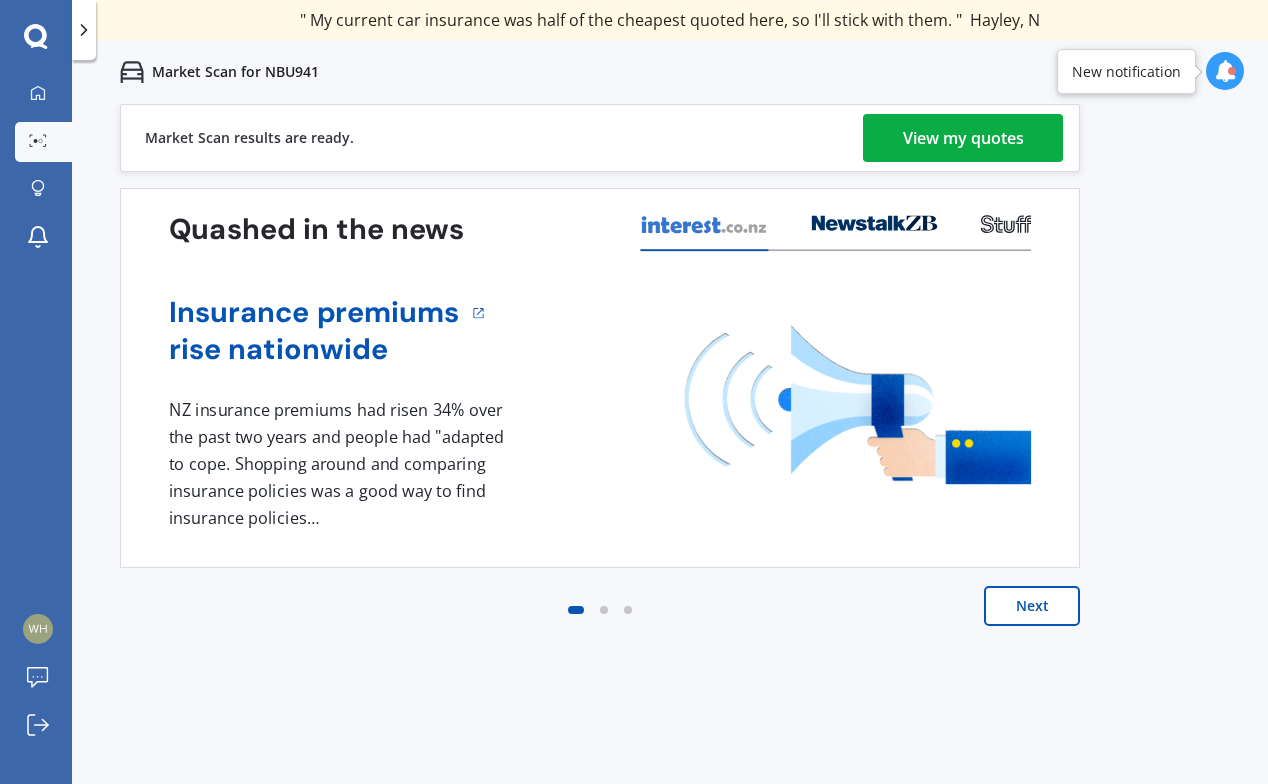 click on "View my quotes" at bounding box center (963, 138) 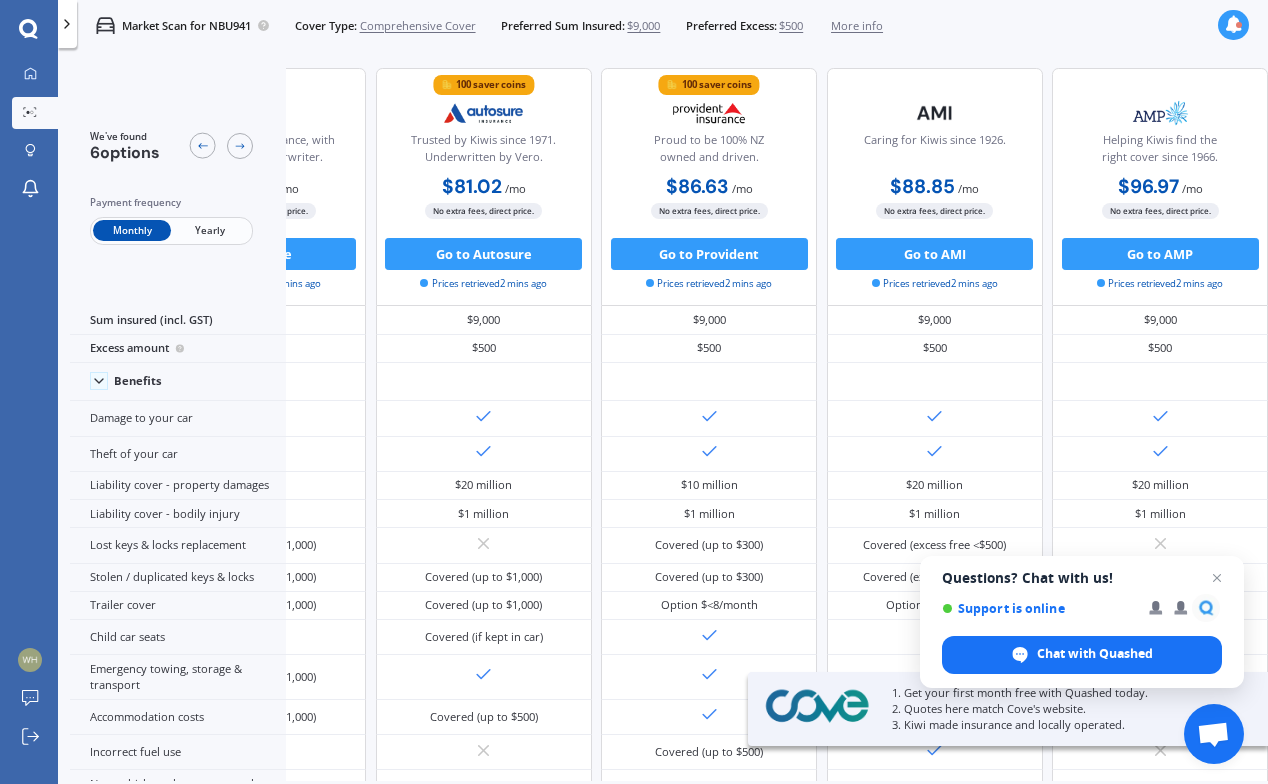 scroll, scrollTop: 0, scrollLeft: 463, axis: horizontal 